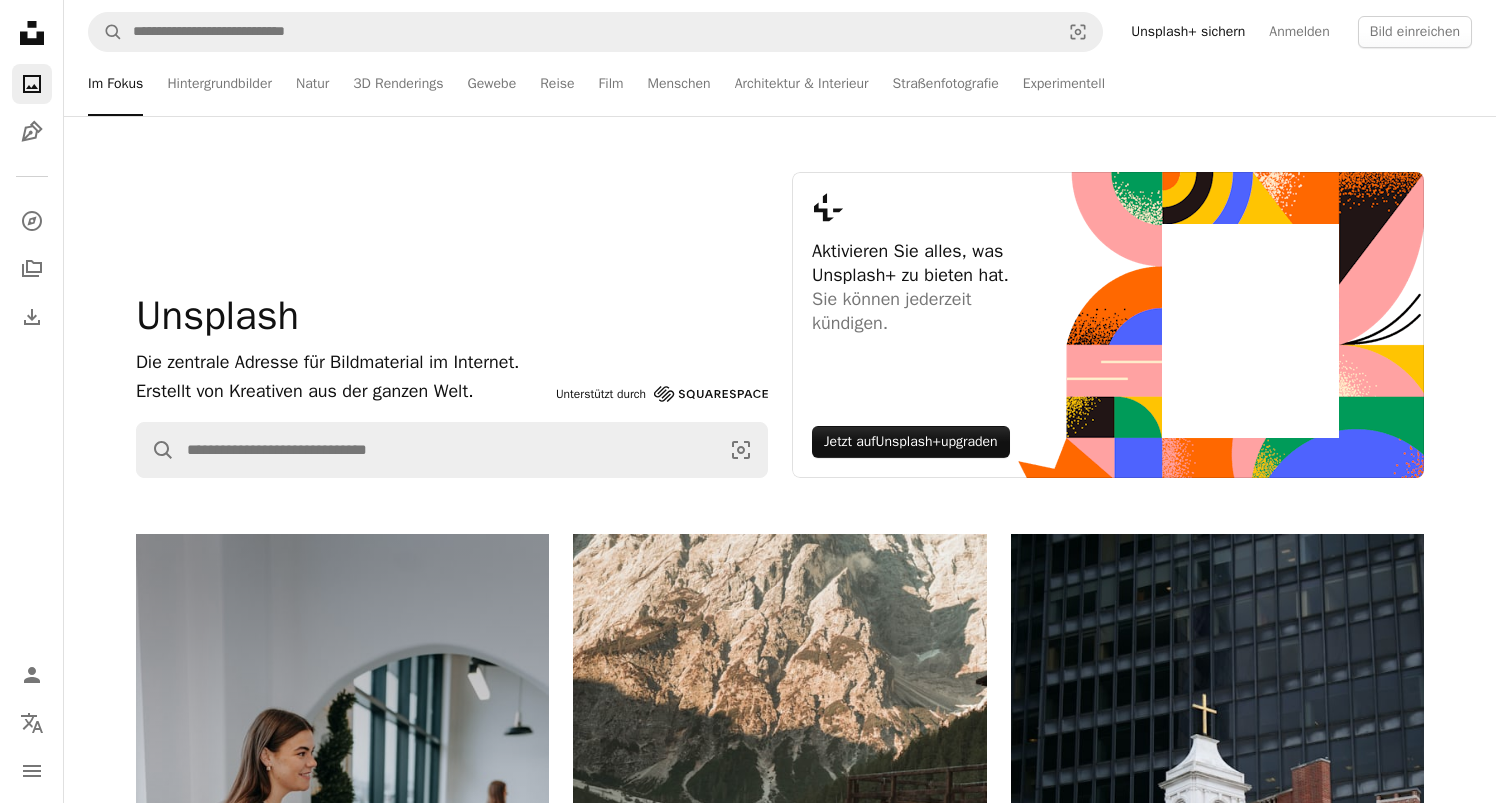 scroll, scrollTop: 0, scrollLeft: 0, axis: both 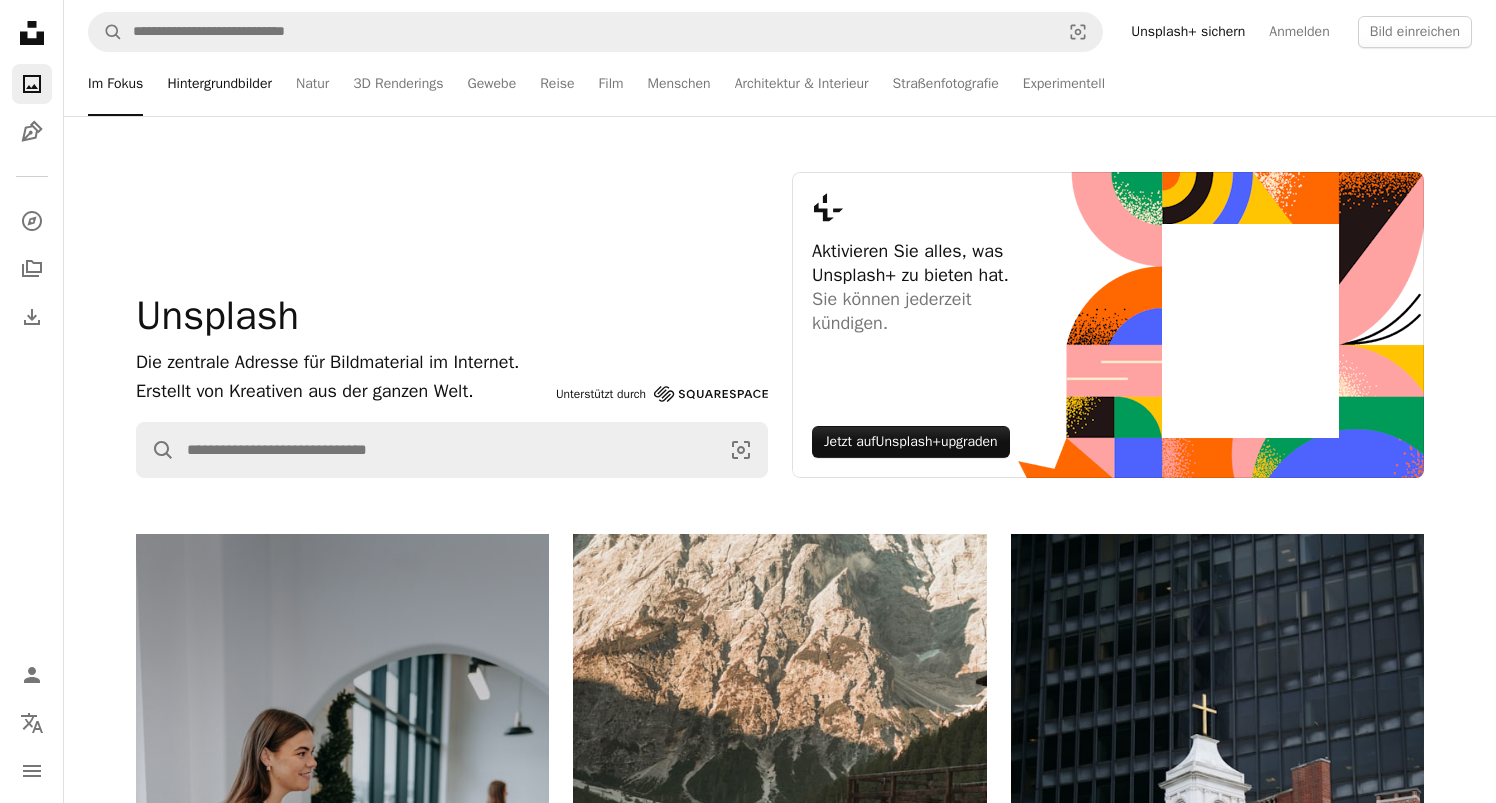 click on "Hintergrundbilder" at bounding box center [219, 84] 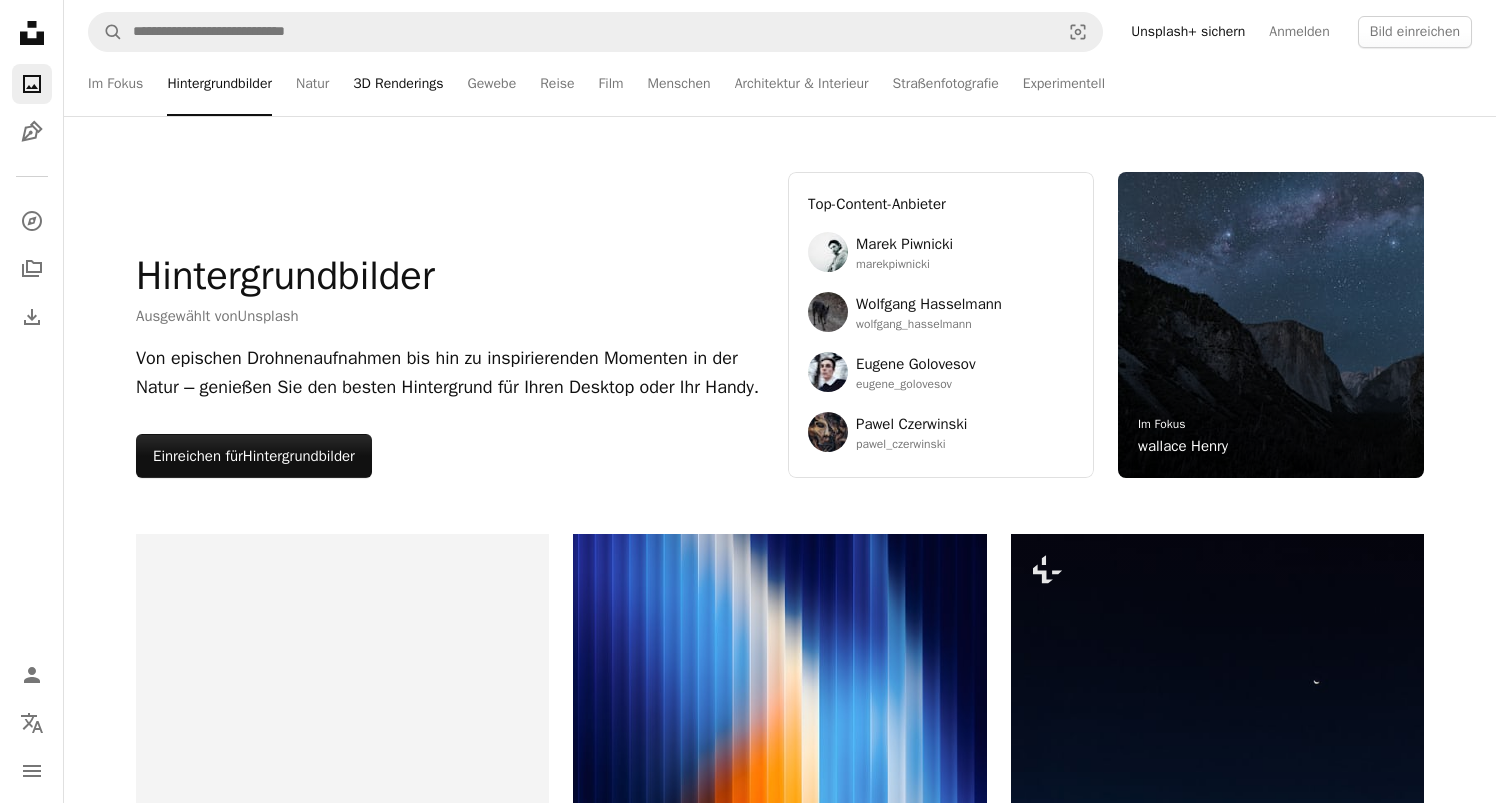 scroll, scrollTop: 0, scrollLeft: 0, axis: both 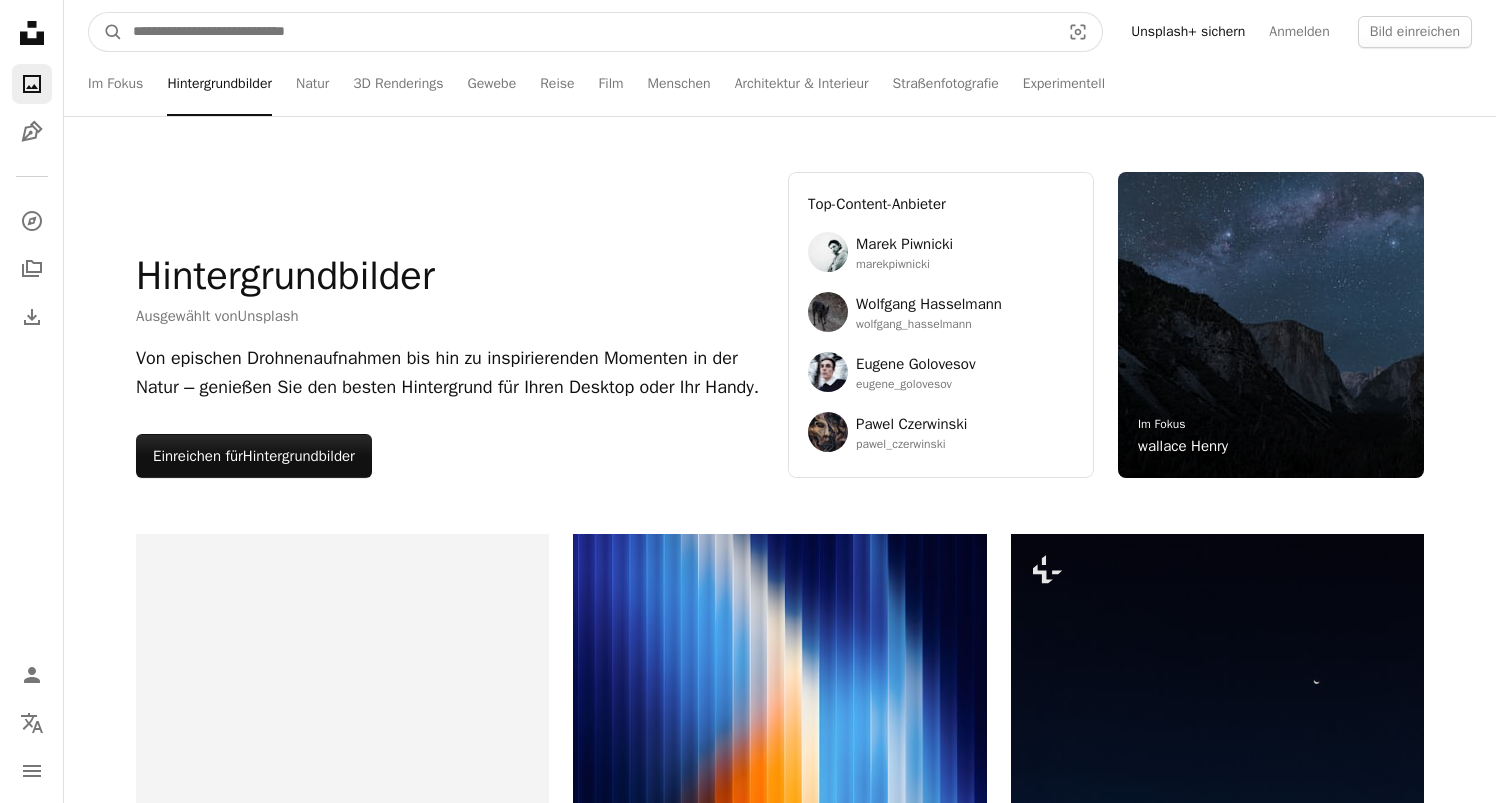 click at bounding box center [588, 32] 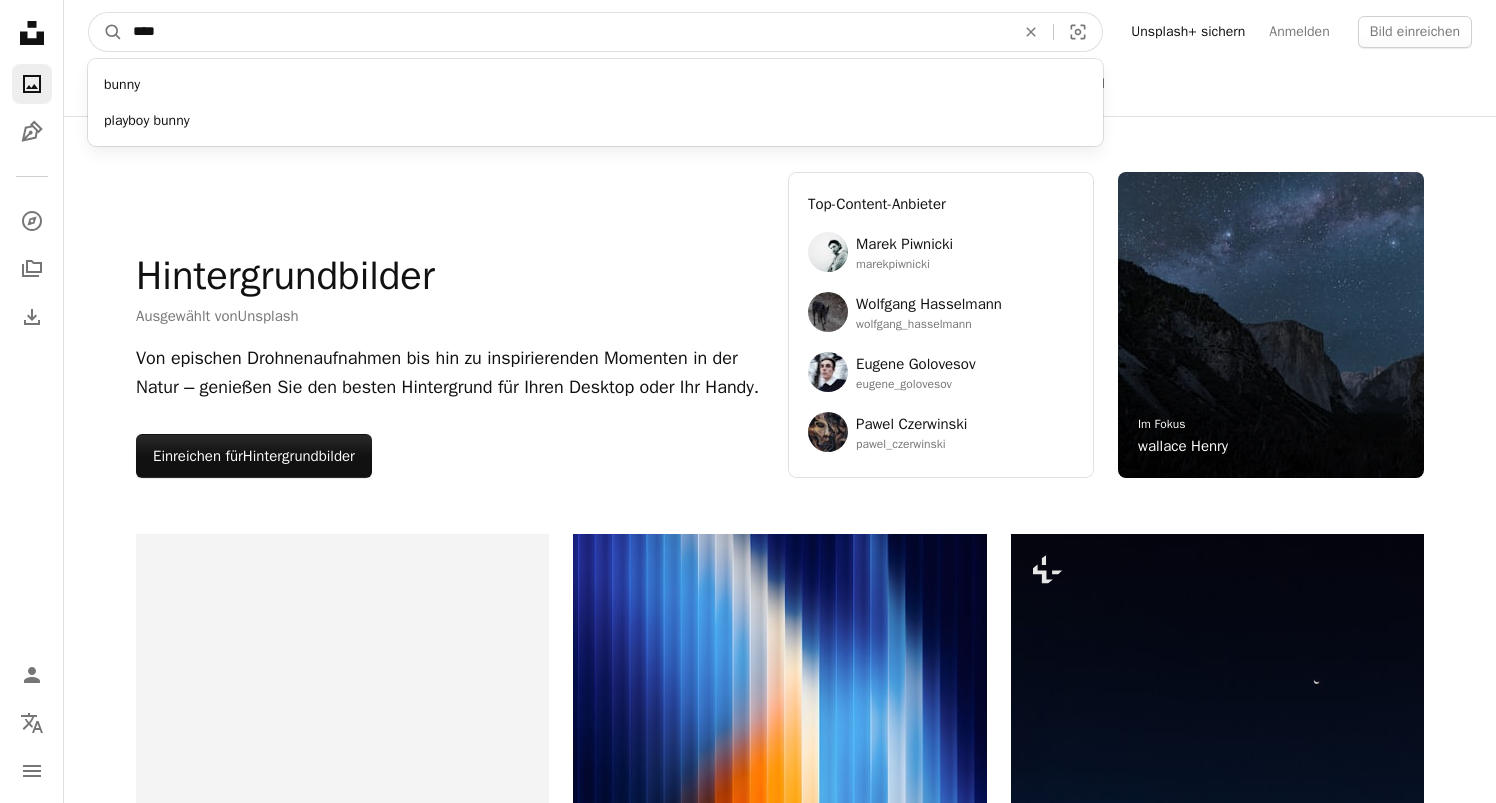type on "****" 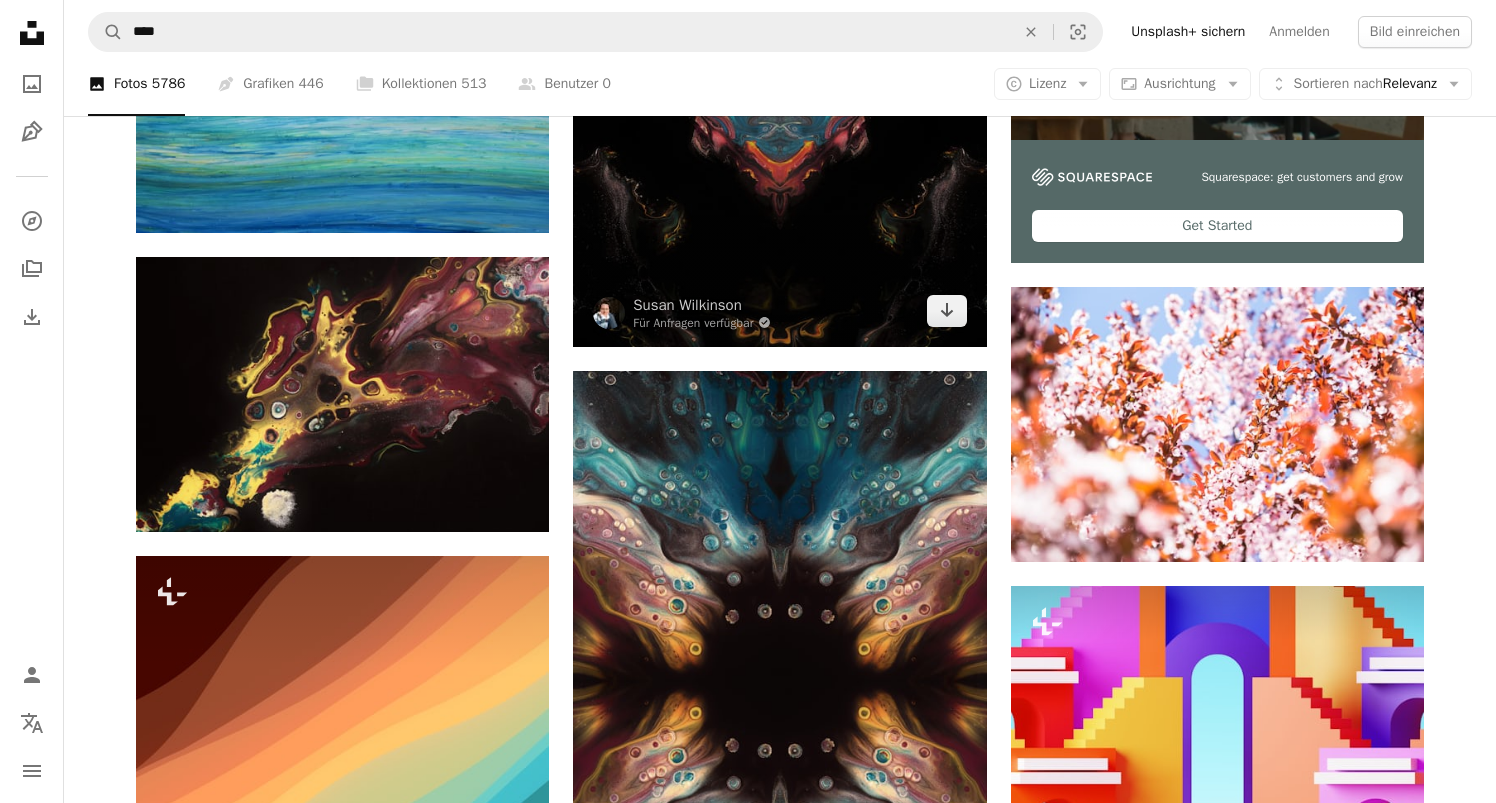 scroll, scrollTop: 680, scrollLeft: 0, axis: vertical 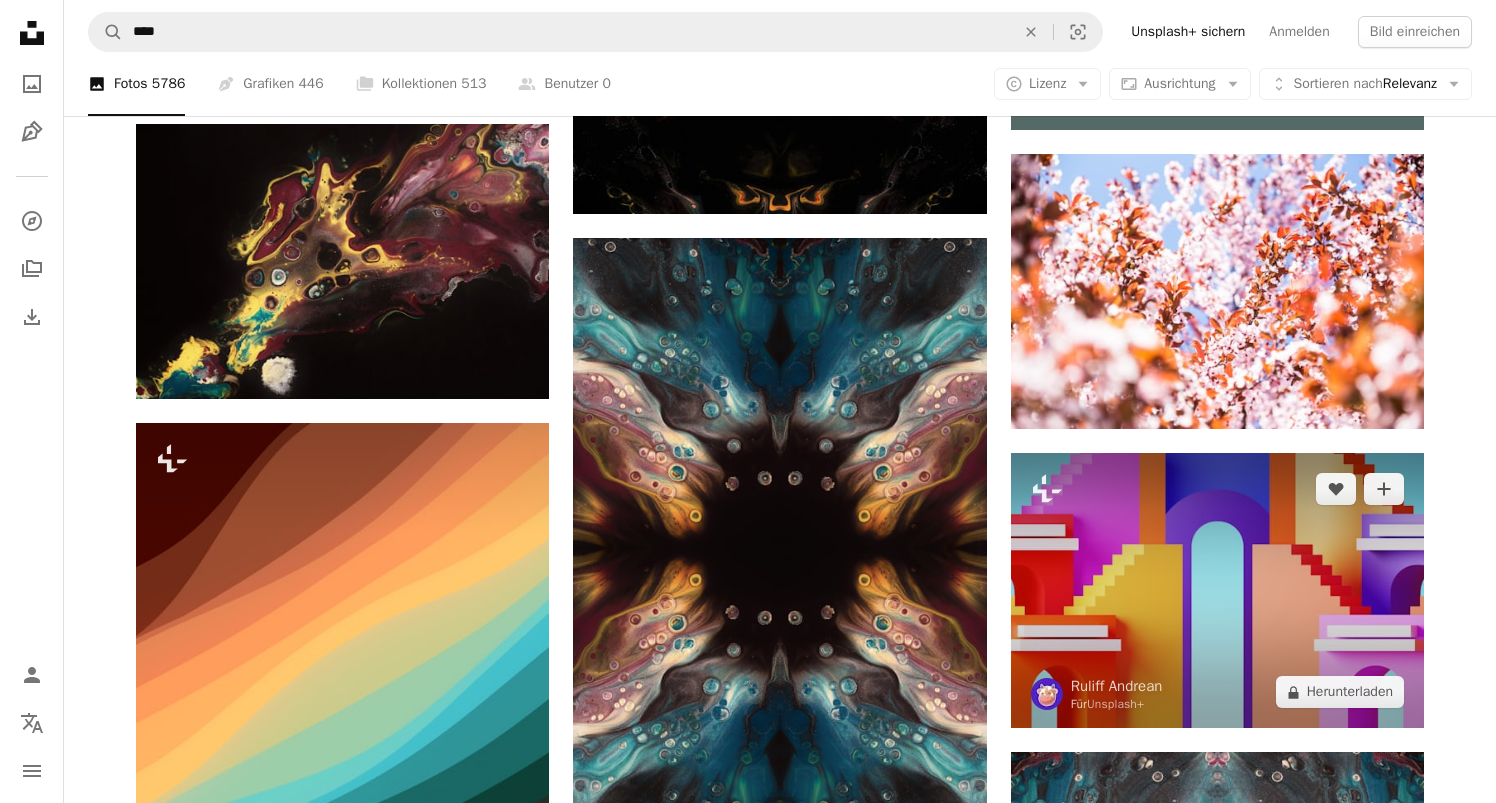 click at bounding box center [1217, 590] 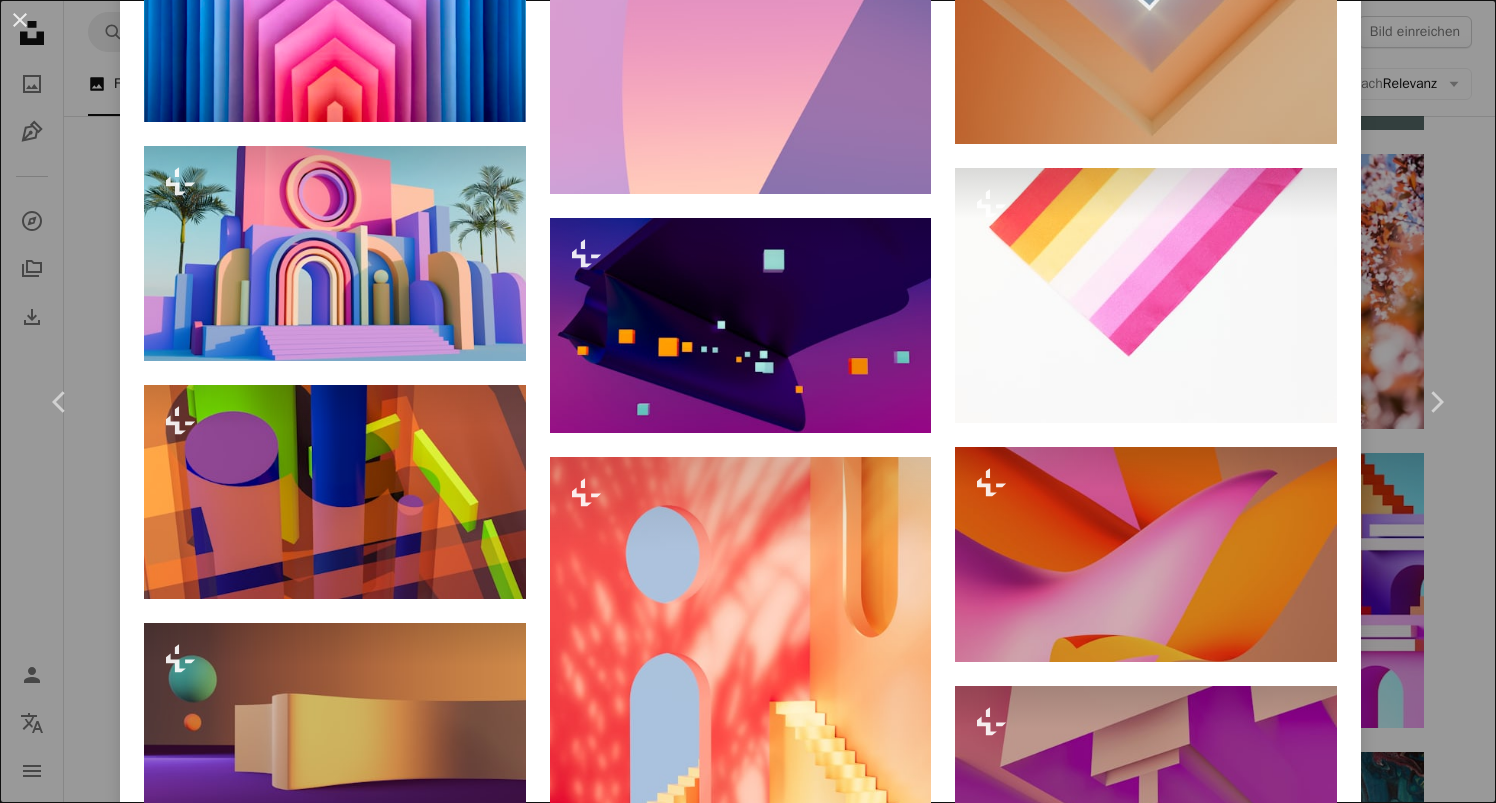 scroll, scrollTop: 5869, scrollLeft: 0, axis: vertical 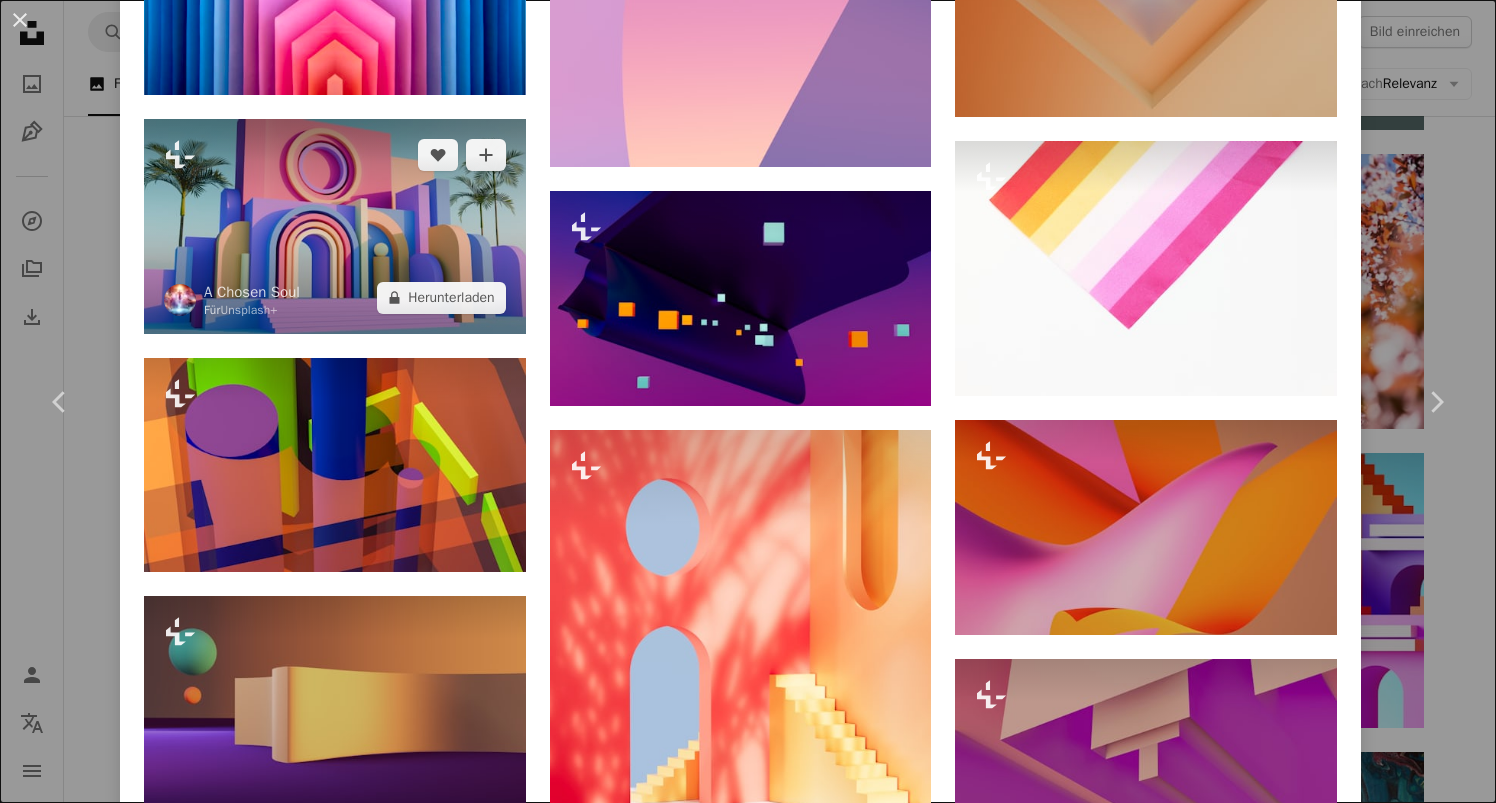 click at bounding box center (335, 226) 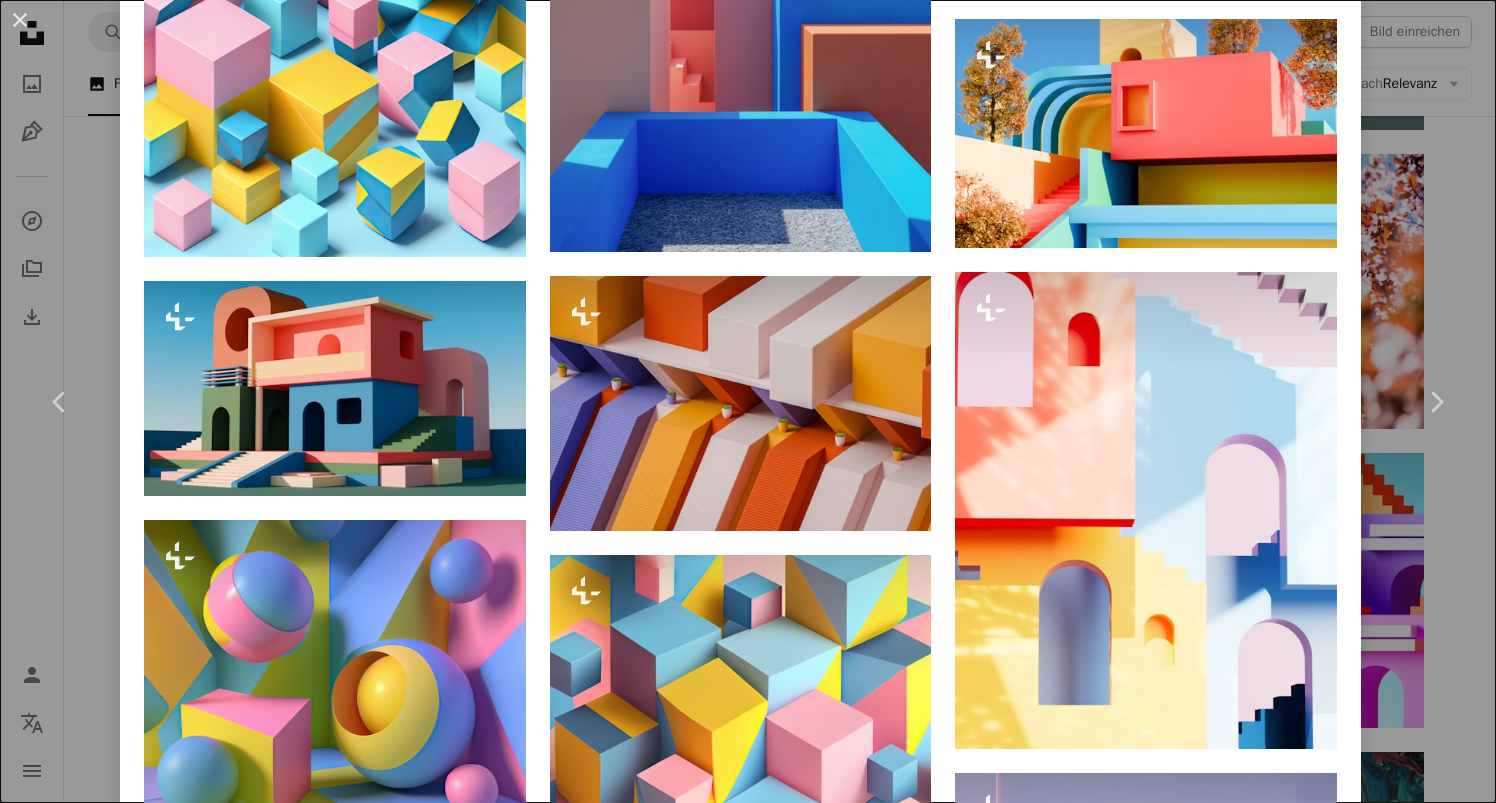 scroll, scrollTop: 5131, scrollLeft: 0, axis: vertical 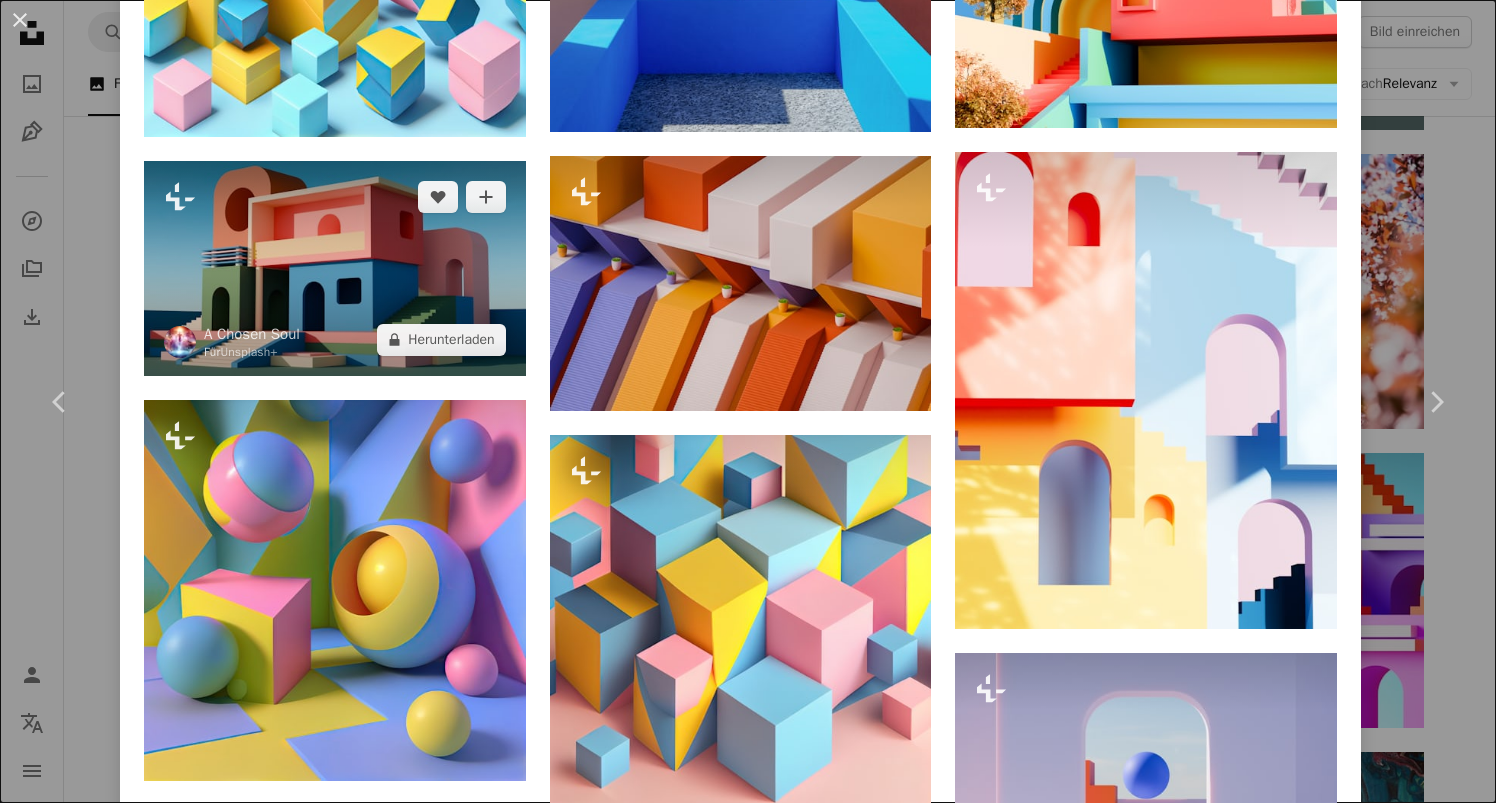click at bounding box center [335, 268] 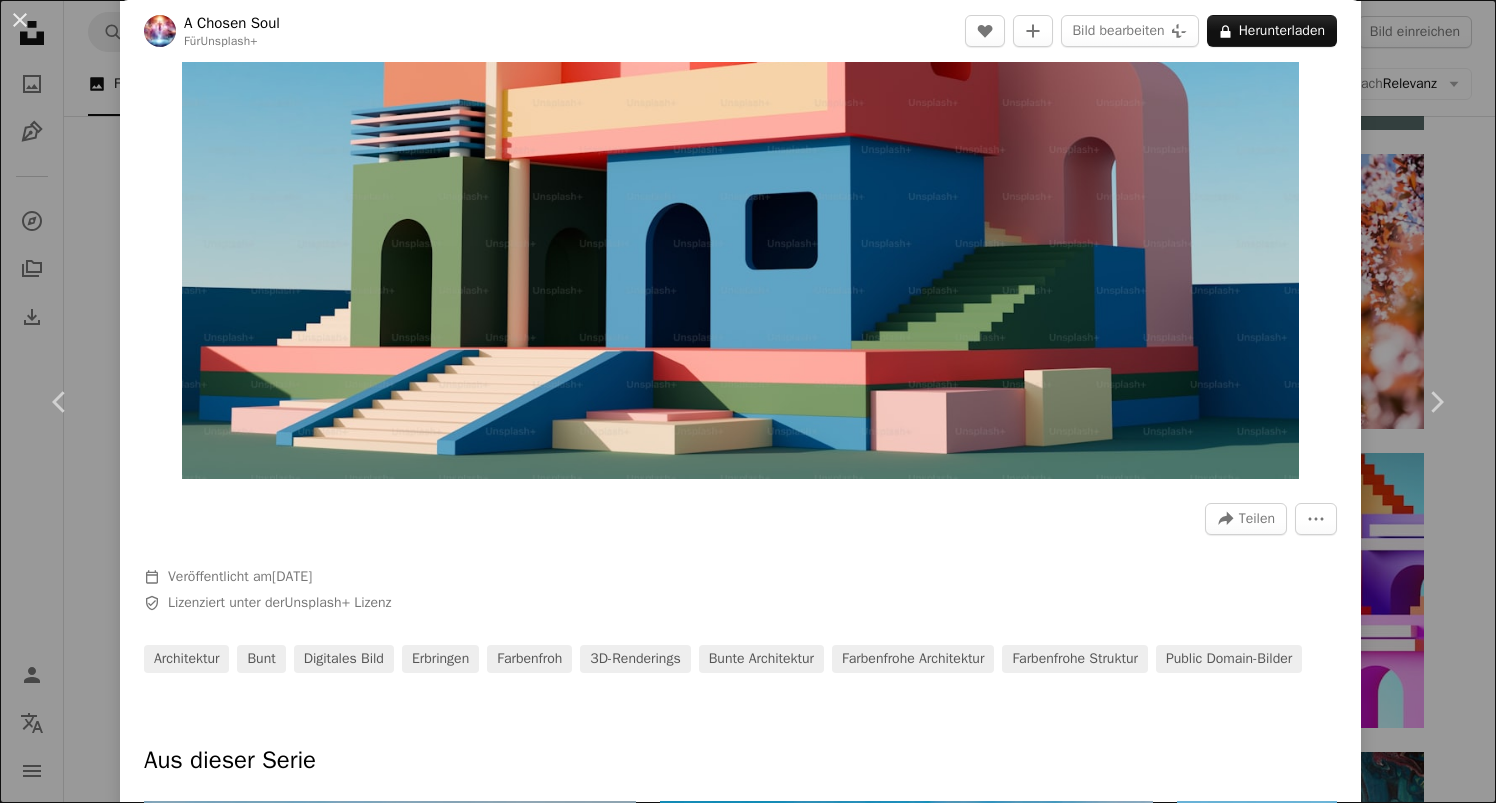scroll, scrollTop: 248, scrollLeft: 0, axis: vertical 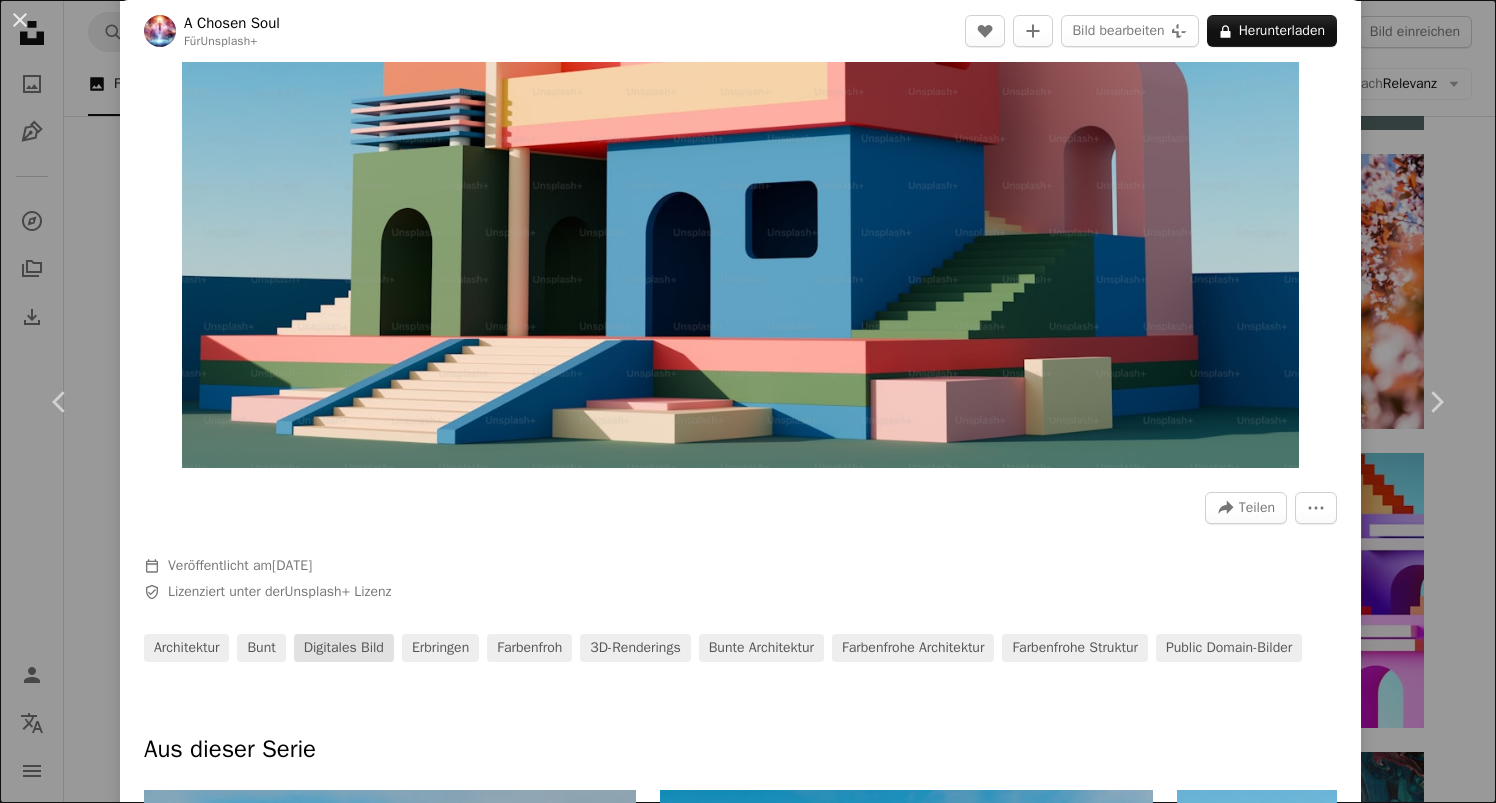 click on "Digitales Bild" at bounding box center (344, 648) 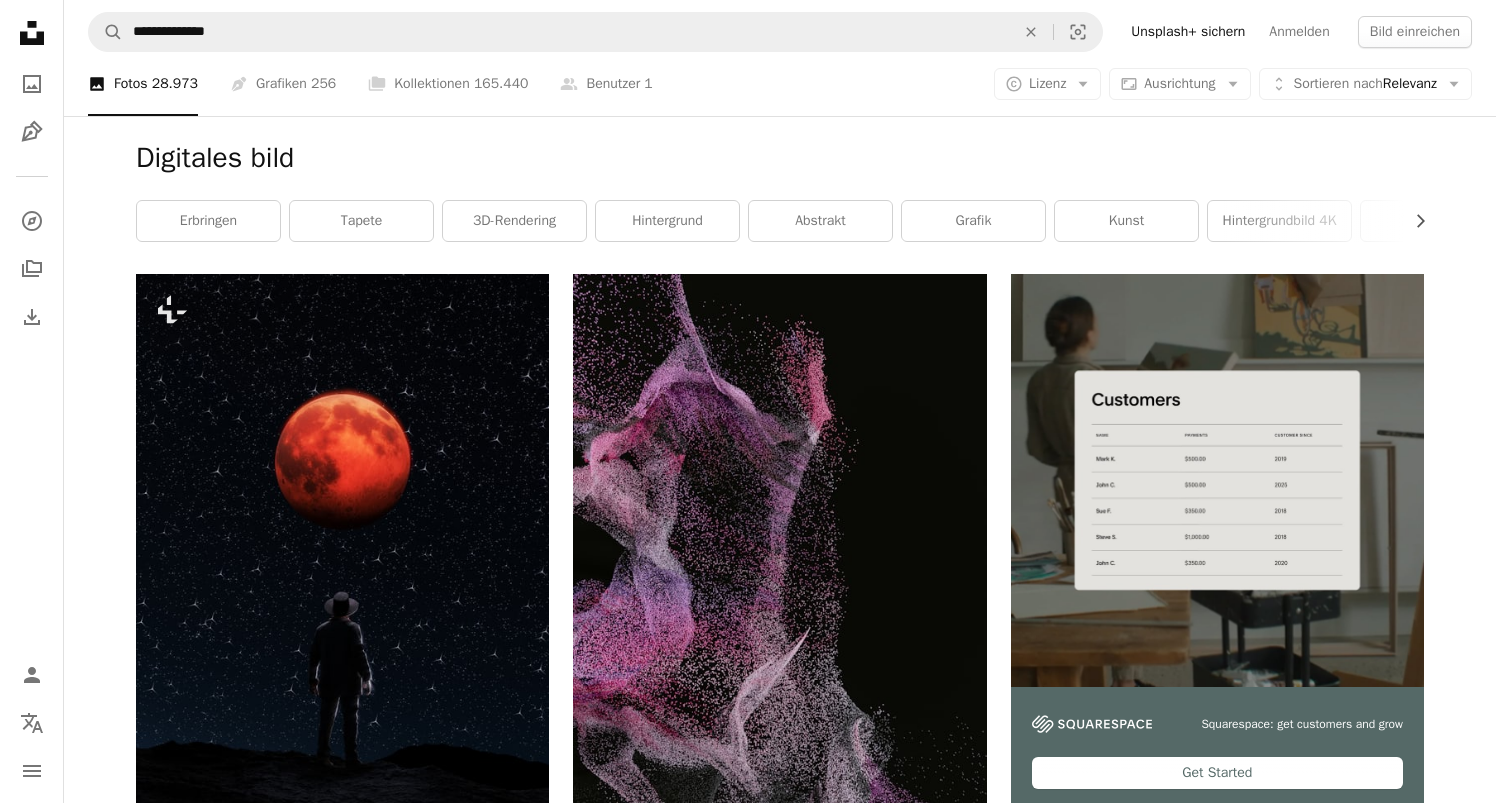 scroll, scrollTop: 0, scrollLeft: 0, axis: both 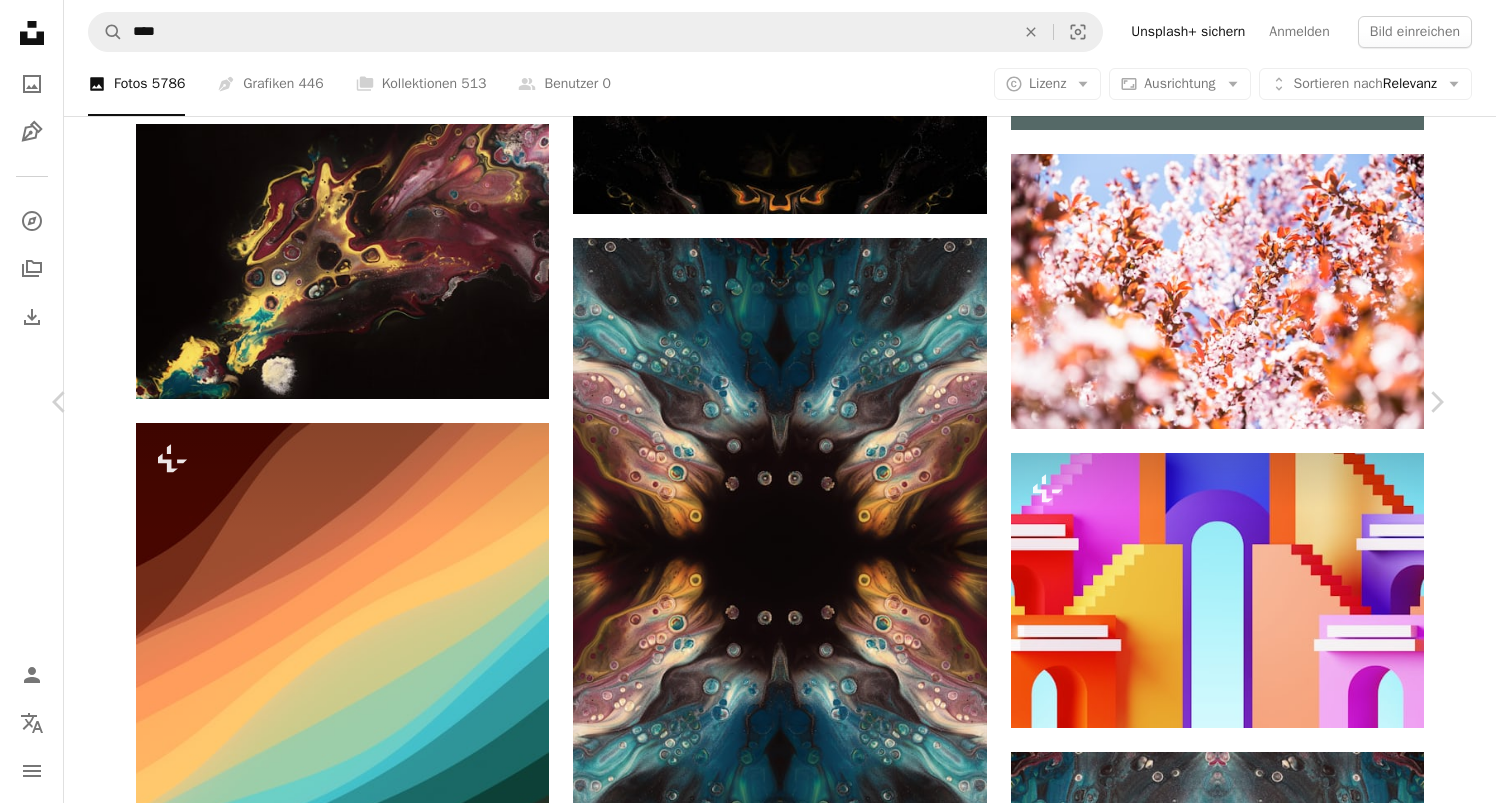 click on "farbenfroh" at bounding box center [529, 10982] 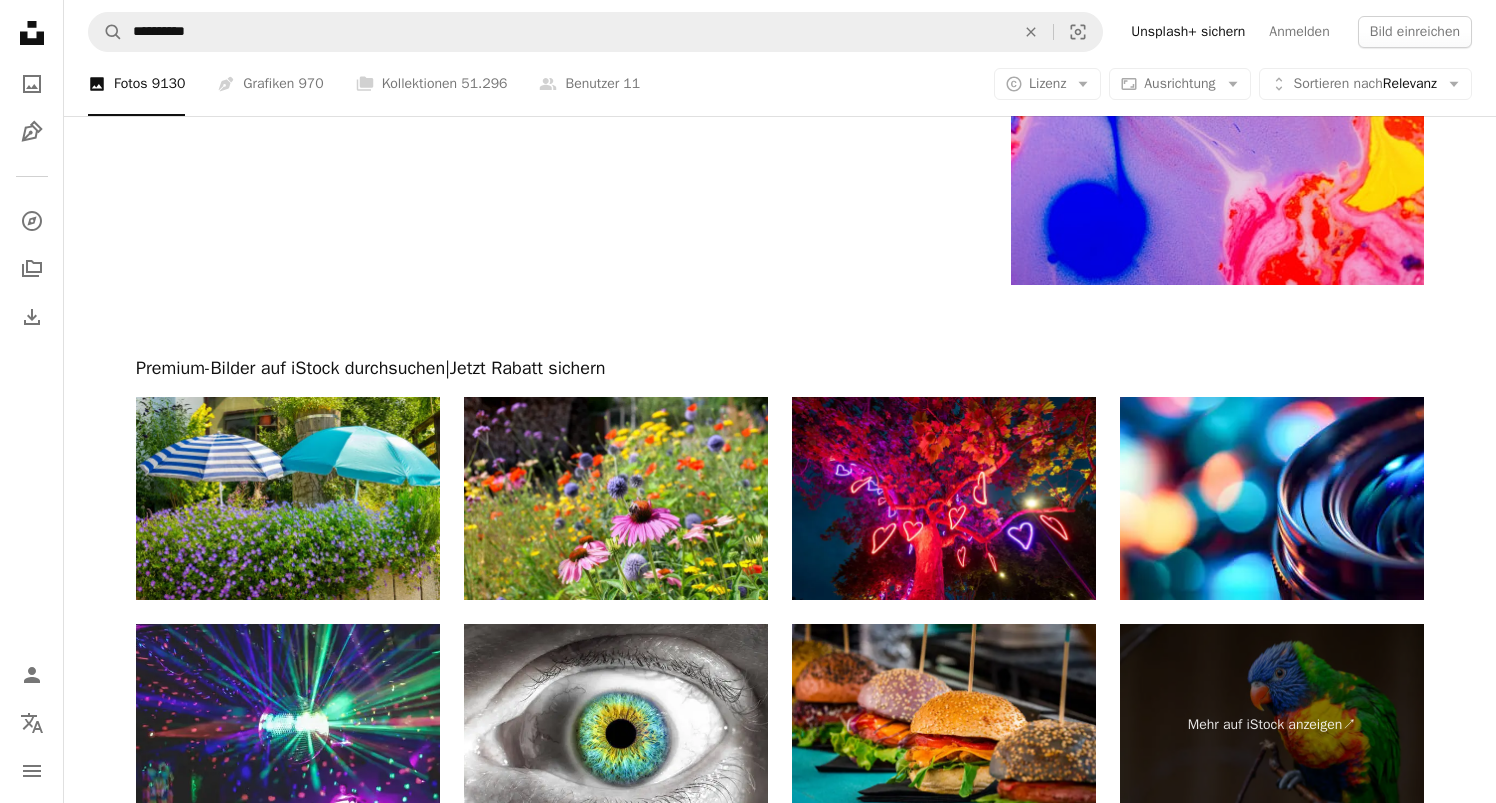 scroll, scrollTop: 3900, scrollLeft: 0, axis: vertical 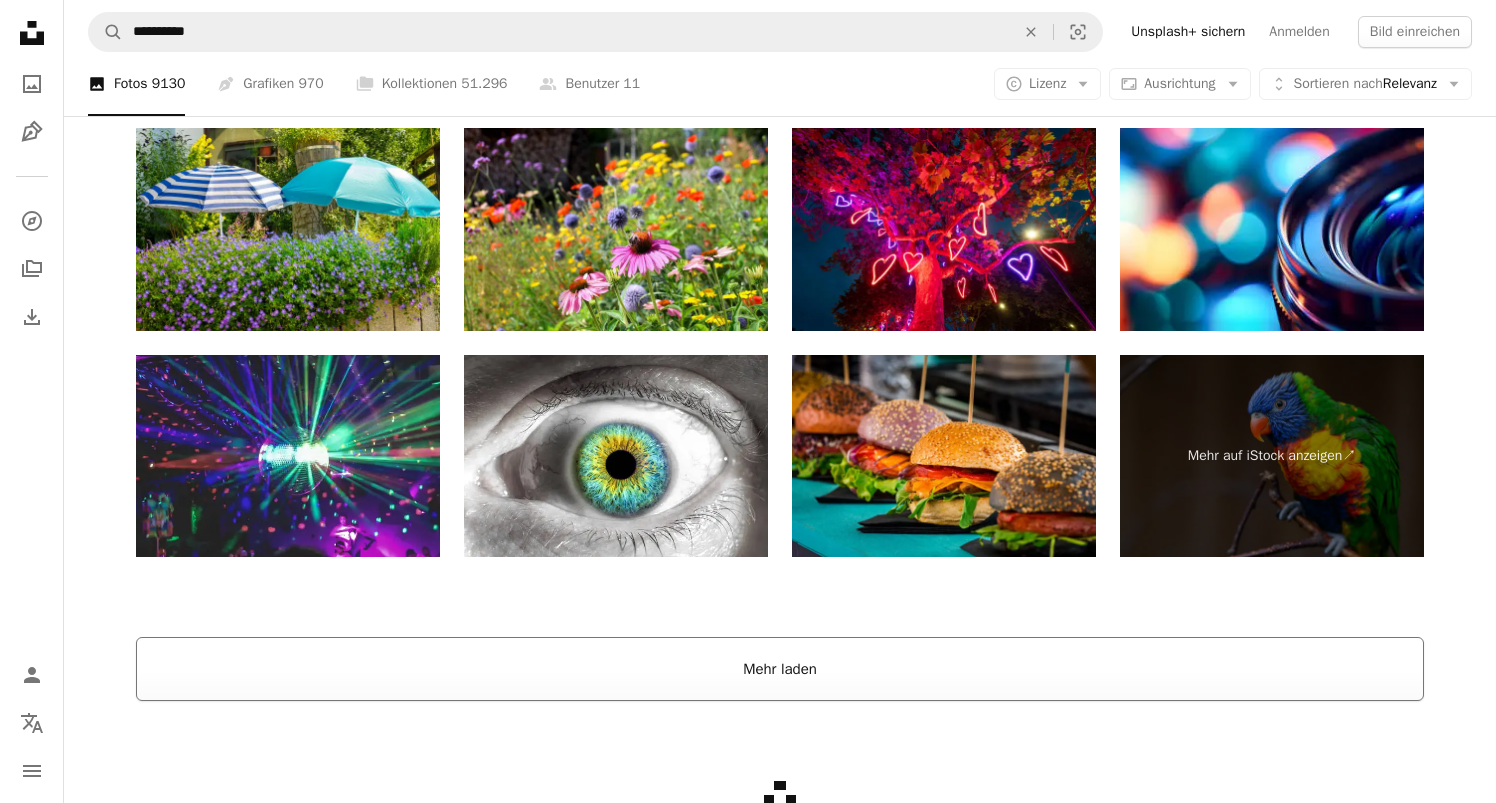 click on "Mehr laden" at bounding box center (780, 669) 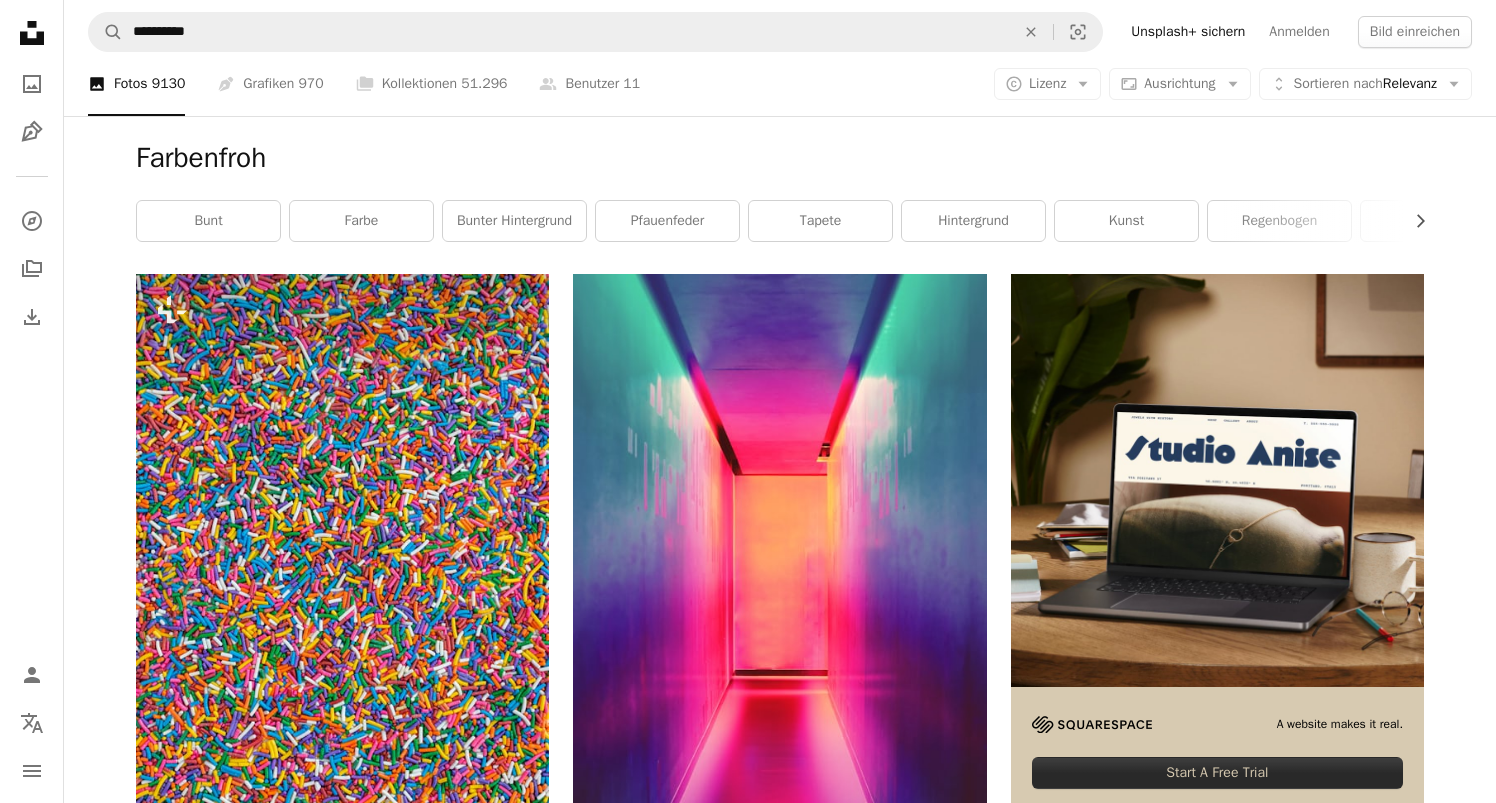 scroll, scrollTop: 0, scrollLeft: 0, axis: both 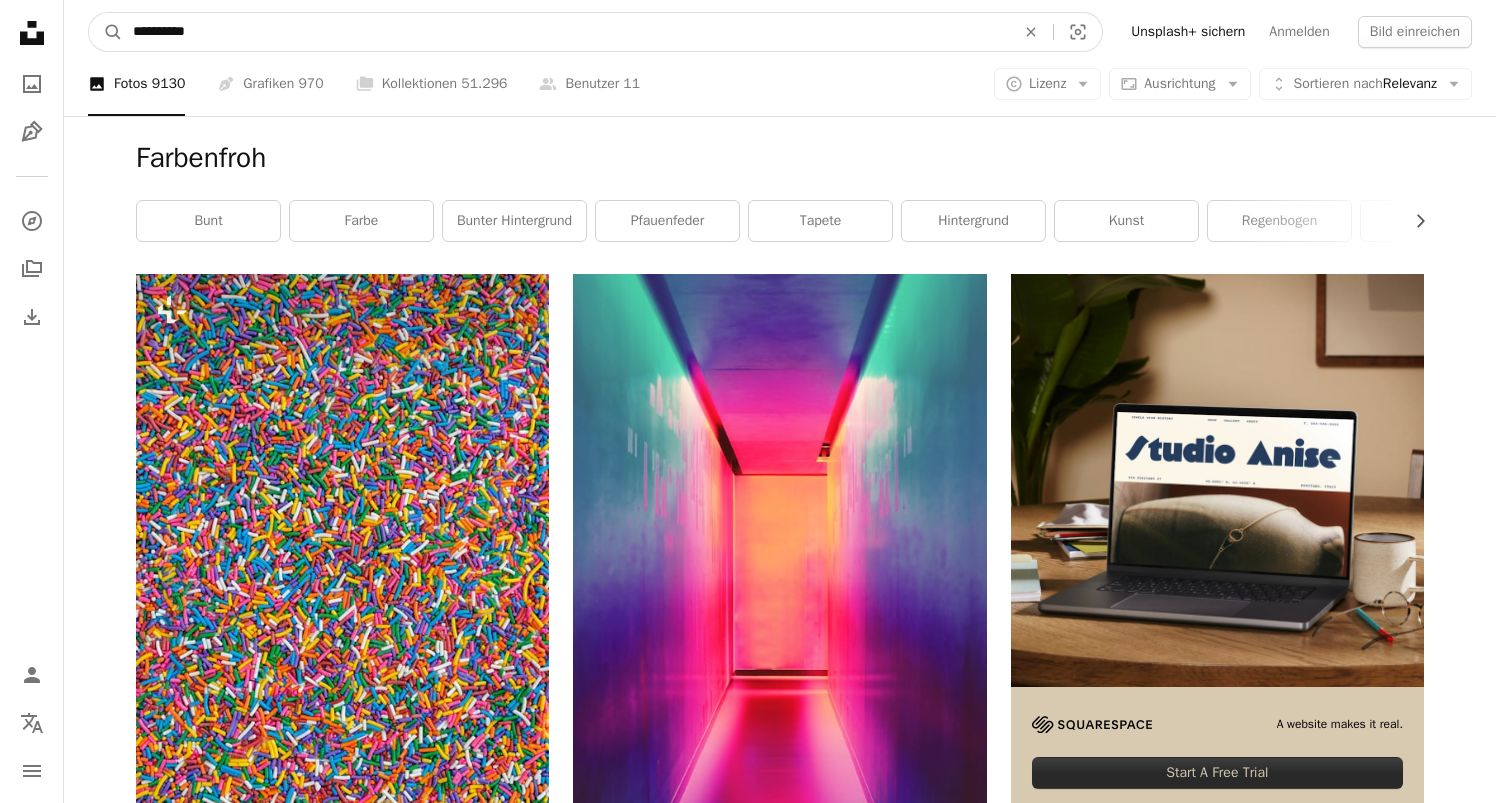 click on "**********" at bounding box center (566, 32) 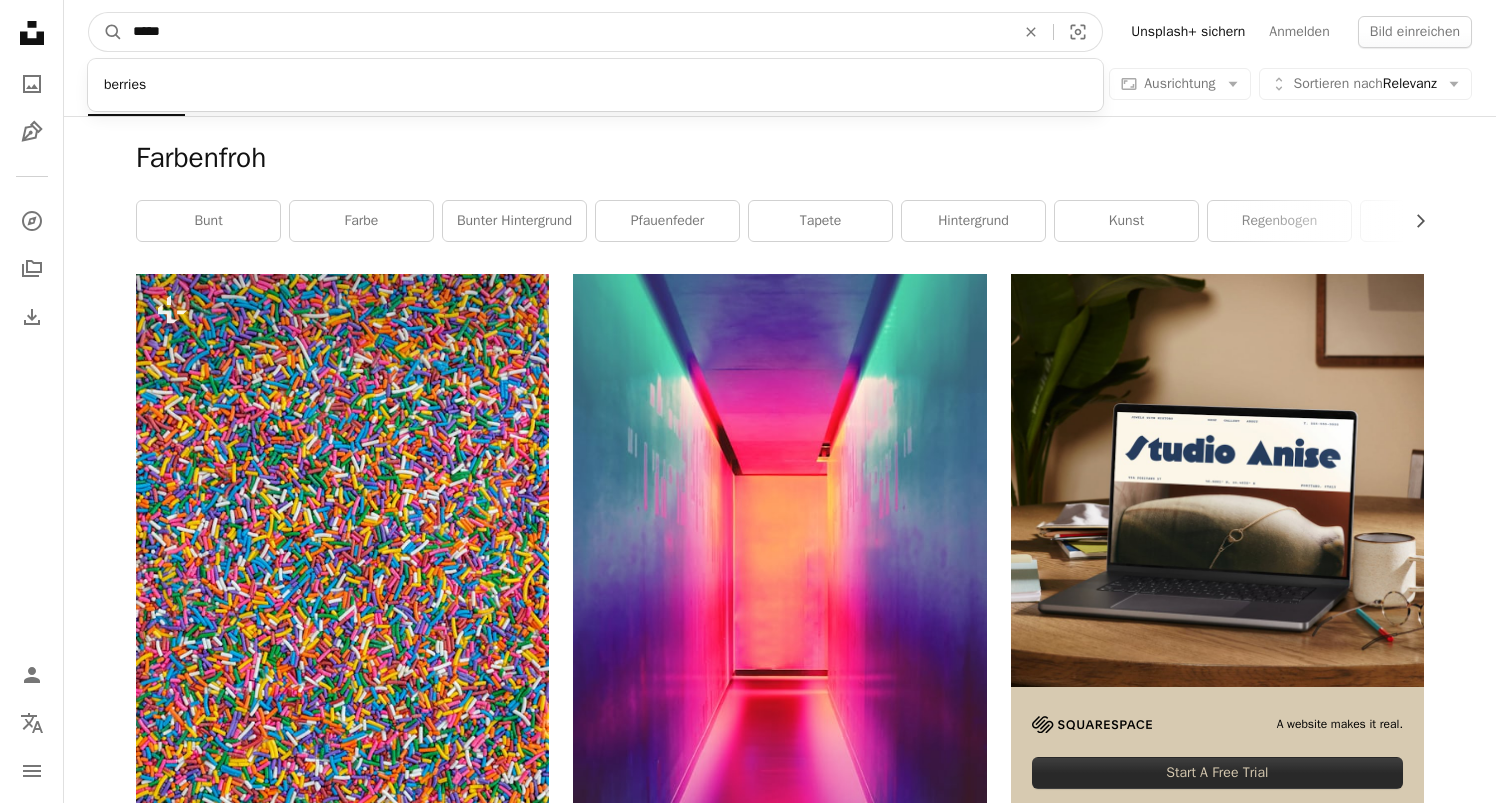 type on "******" 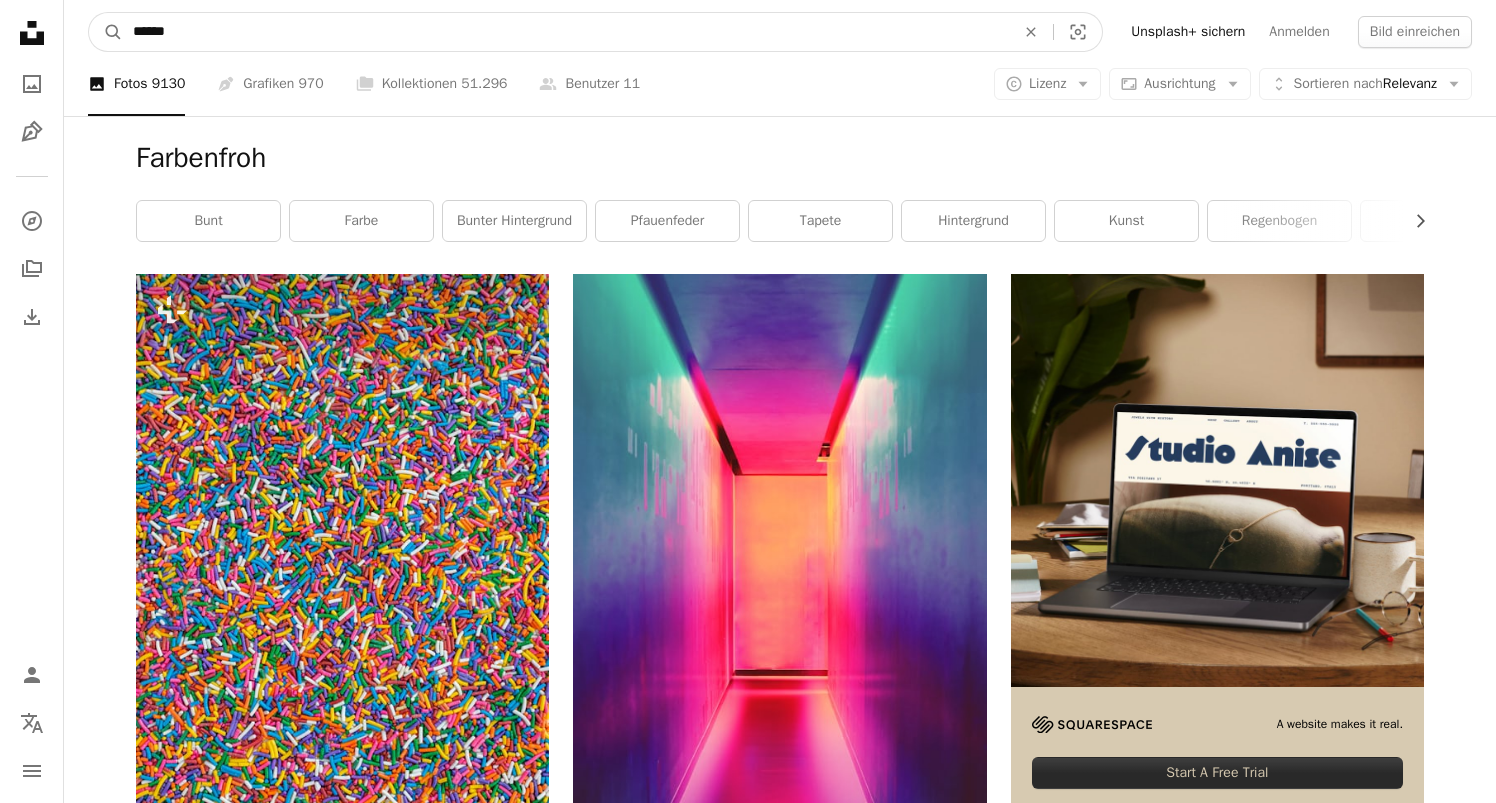 click on "A magnifying glass" at bounding box center [106, 32] 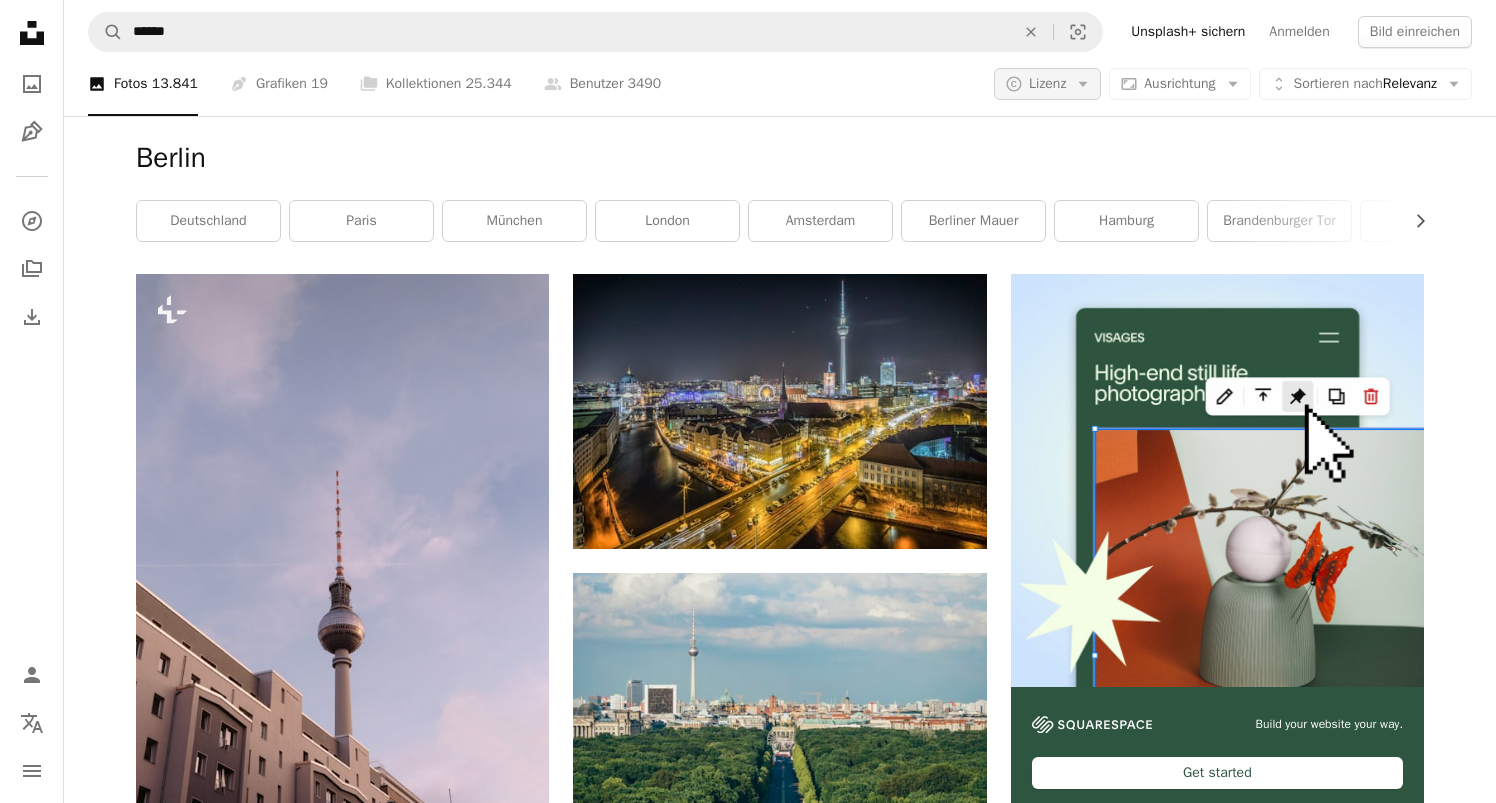 click on "Lizenz" at bounding box center [1047, 83] 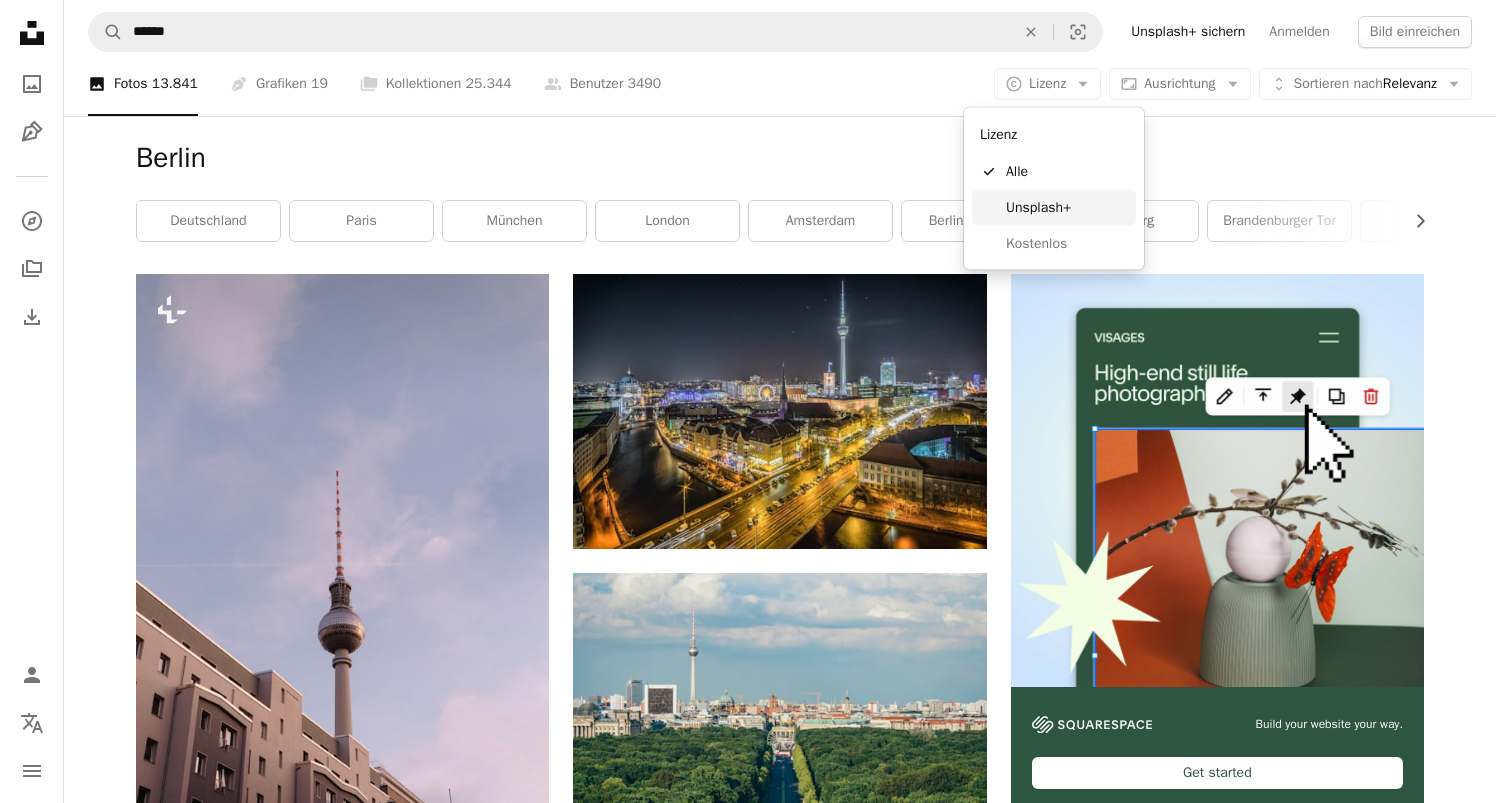click on "Unsplash+" at bounding box center (1067, 207) 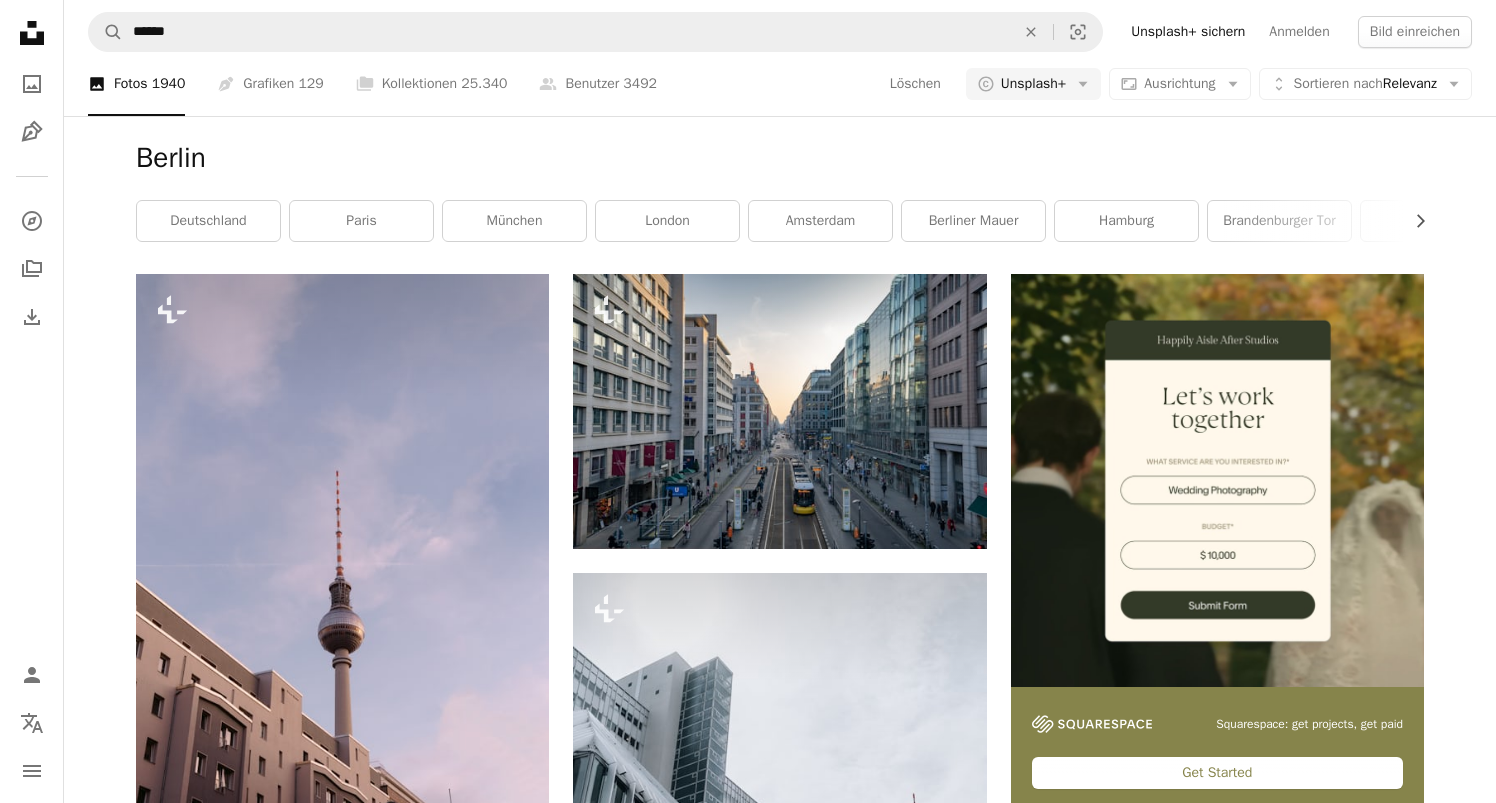 click on "Plus sign for Unsplash+ A heart A plus sign Georgi Kalaydzhiev Für  Unsplash+ A lock   Herunterladen Plus sign for Unsplash+ A heart A plus sign Getty Images Für  Unsplash+ A lock   Herunterladen Plus sign for Unsplash+ A heart A plus sign Getty Images Für  Unsplash+ A lock   Herunterladen Plus sign for Unsplash+ A heart A plus sign Getty Images Für  Unsplash+ A lock   Herunterladen Plus sign for Unsplash+ A heart A plus sign Georgi Kalaydzhiev Für  Unsplash+ A lock   Herunterladen Plus sign for Unsplash+ A heart A plus sign Getty Images Für  Unsplash+ A lock   Herunterladen Plus sign for Unsplash+ A heart A plus sign Bhavik Nasit Für  Unsplash+ A lock   Herunterladen Plus sign for Unsplash+ A heart A plus sign Getty Images Für  Unsplash+ A lock   Herunterladen Plus sign for Unsplash+ A heart A plus sign Georgi Kalaydzhiev Für  Unsplash+ A lock   Herunterladen Plus sign for Unsplash+ A heart A plus sign Getty Images Für  Unsplash+ A lock   Herunterladen Plus sign for Unsplash+ A heart A plus sign" at bounding box center (780, 2145) 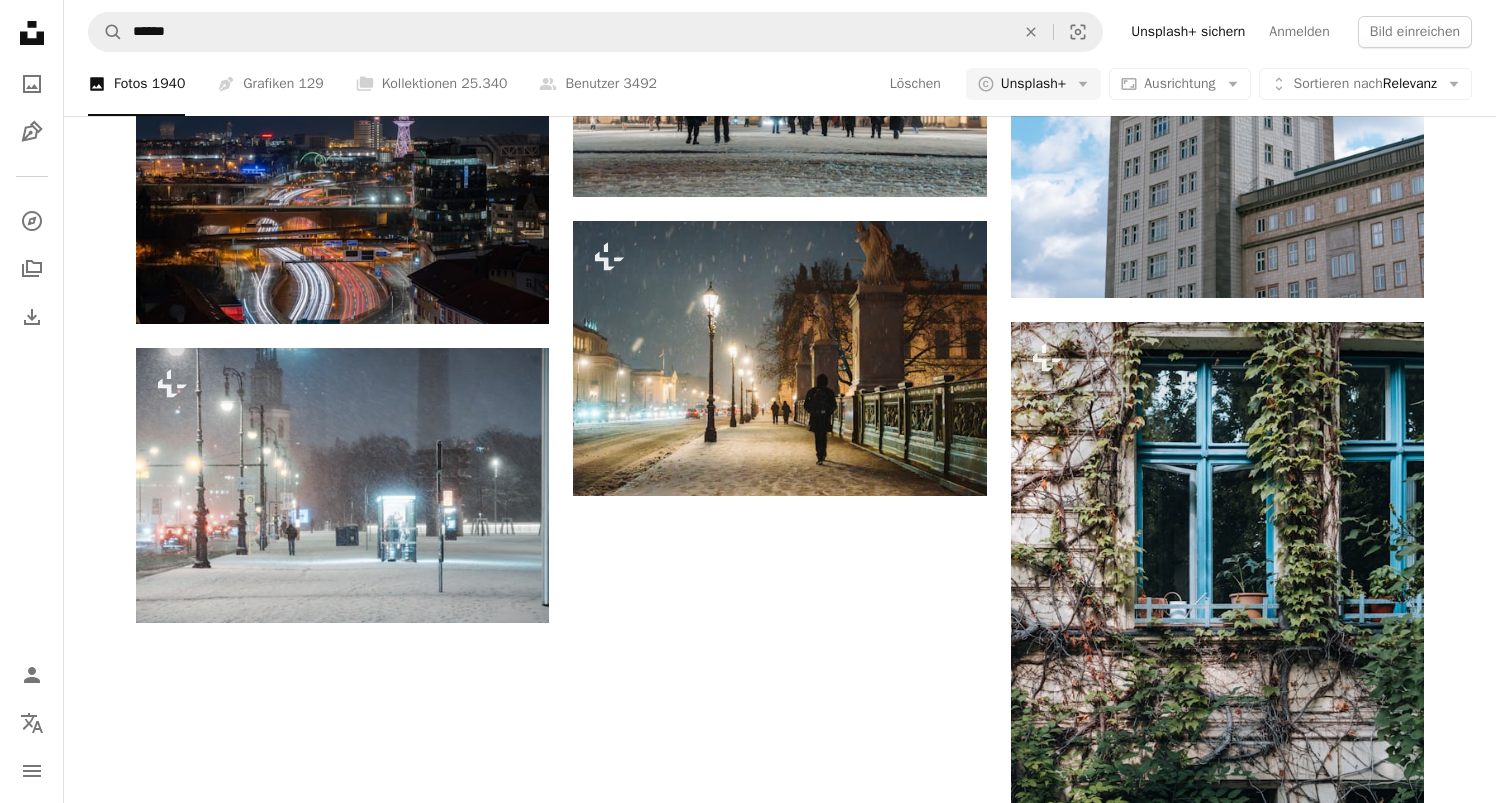 scroll, scrollTop: 2403, scrollLeft: 0, axis: vertical 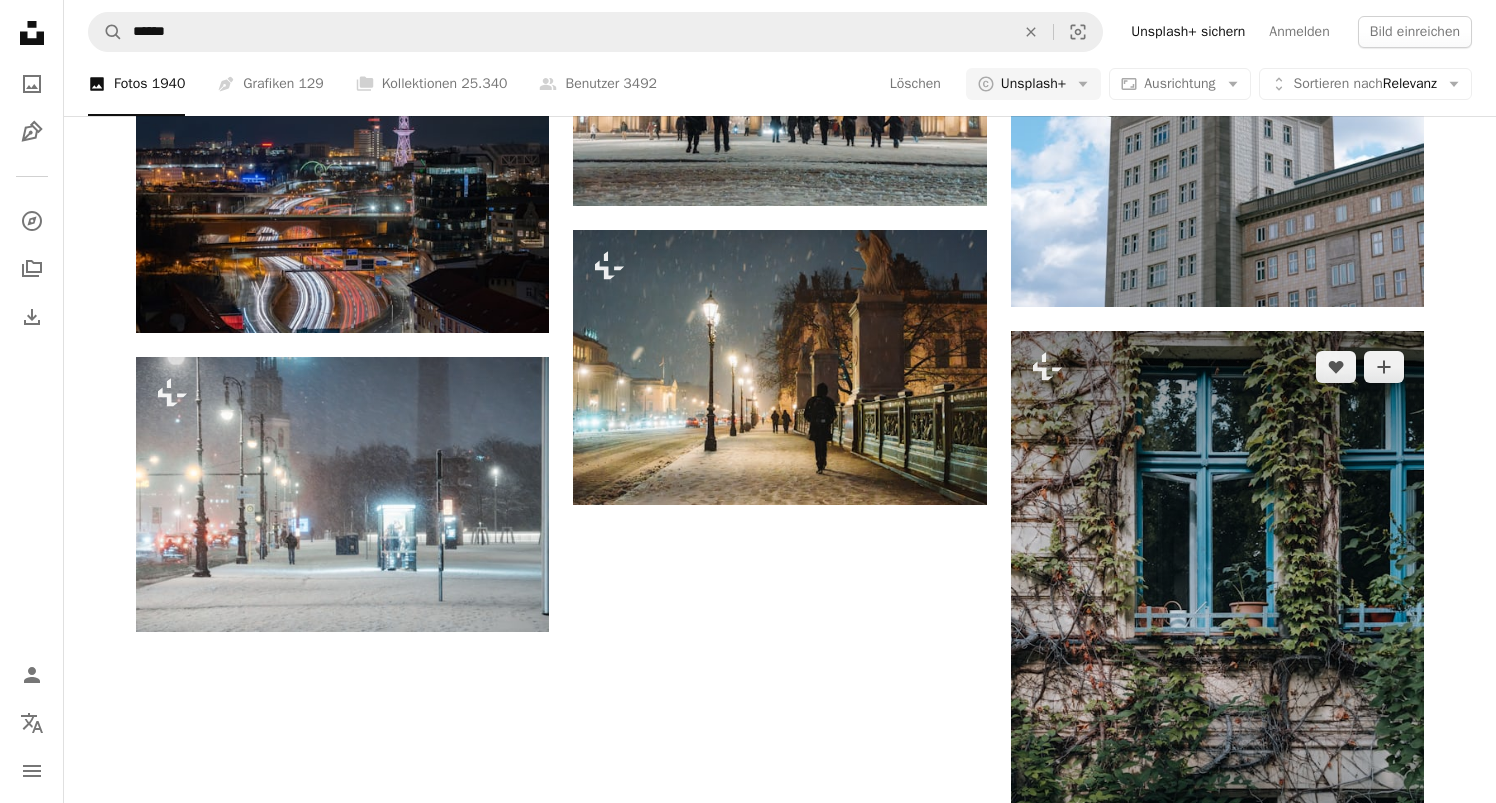click at bounding box center [1217, 657] 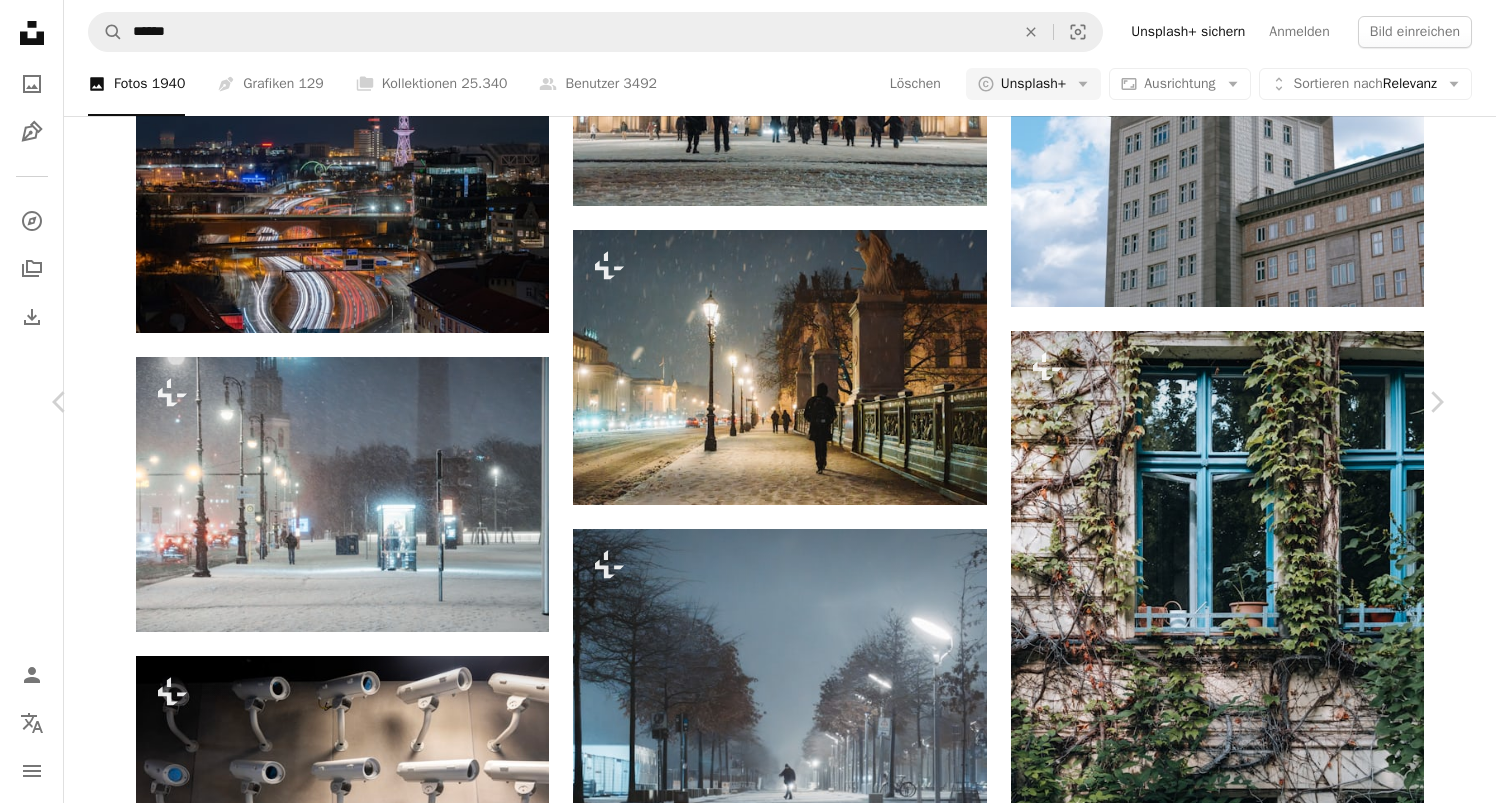 click on "A lock   Herunterladen" at bounding box center [1272, 5660] 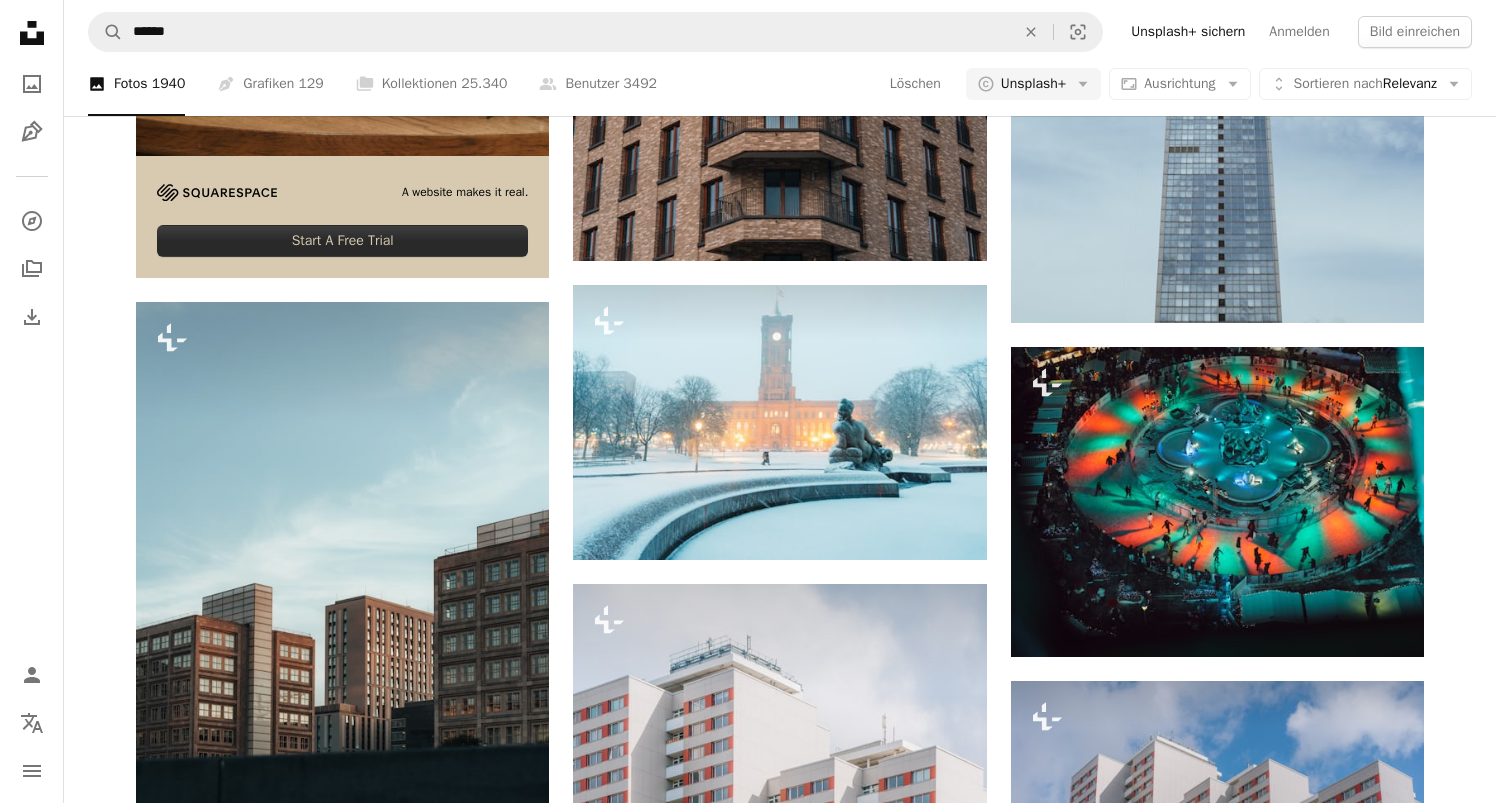 scroll, scrollTop: 5036, scrollLeft: 0, axis: vertical 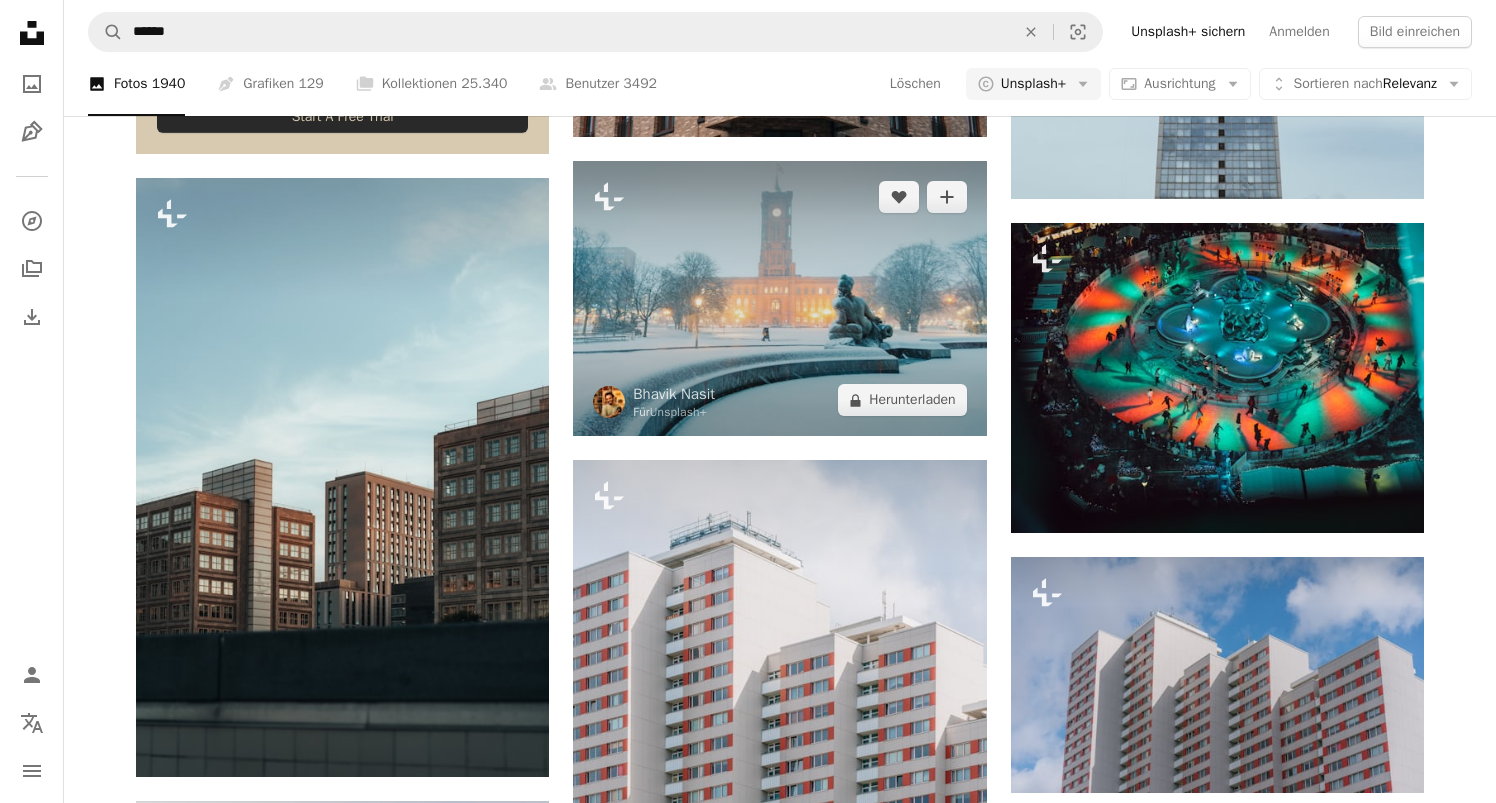 click at bounding box center (779, 298) 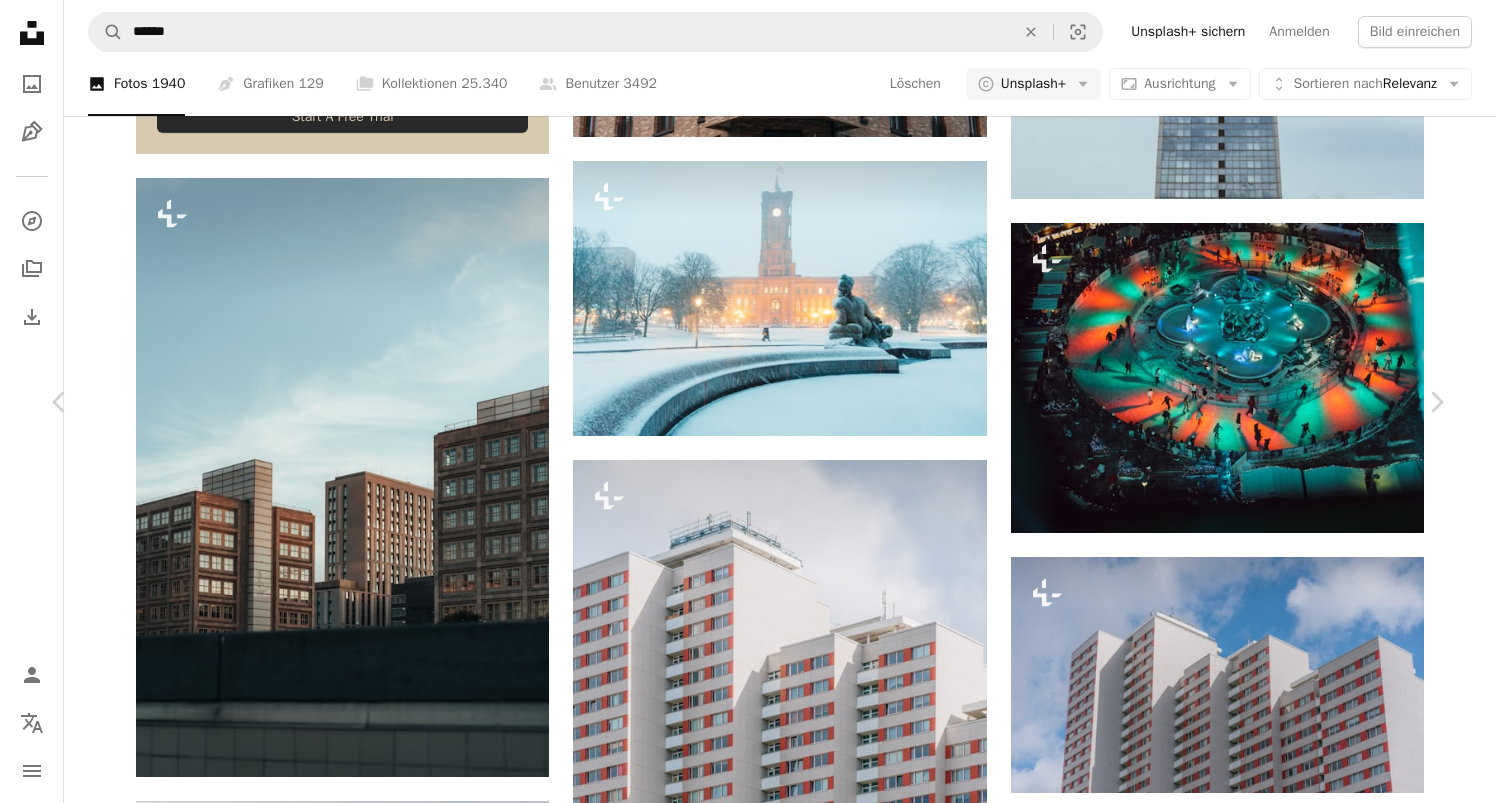 scroll, scrollTop: 2922, scrollLeft: 0, axis: vertical 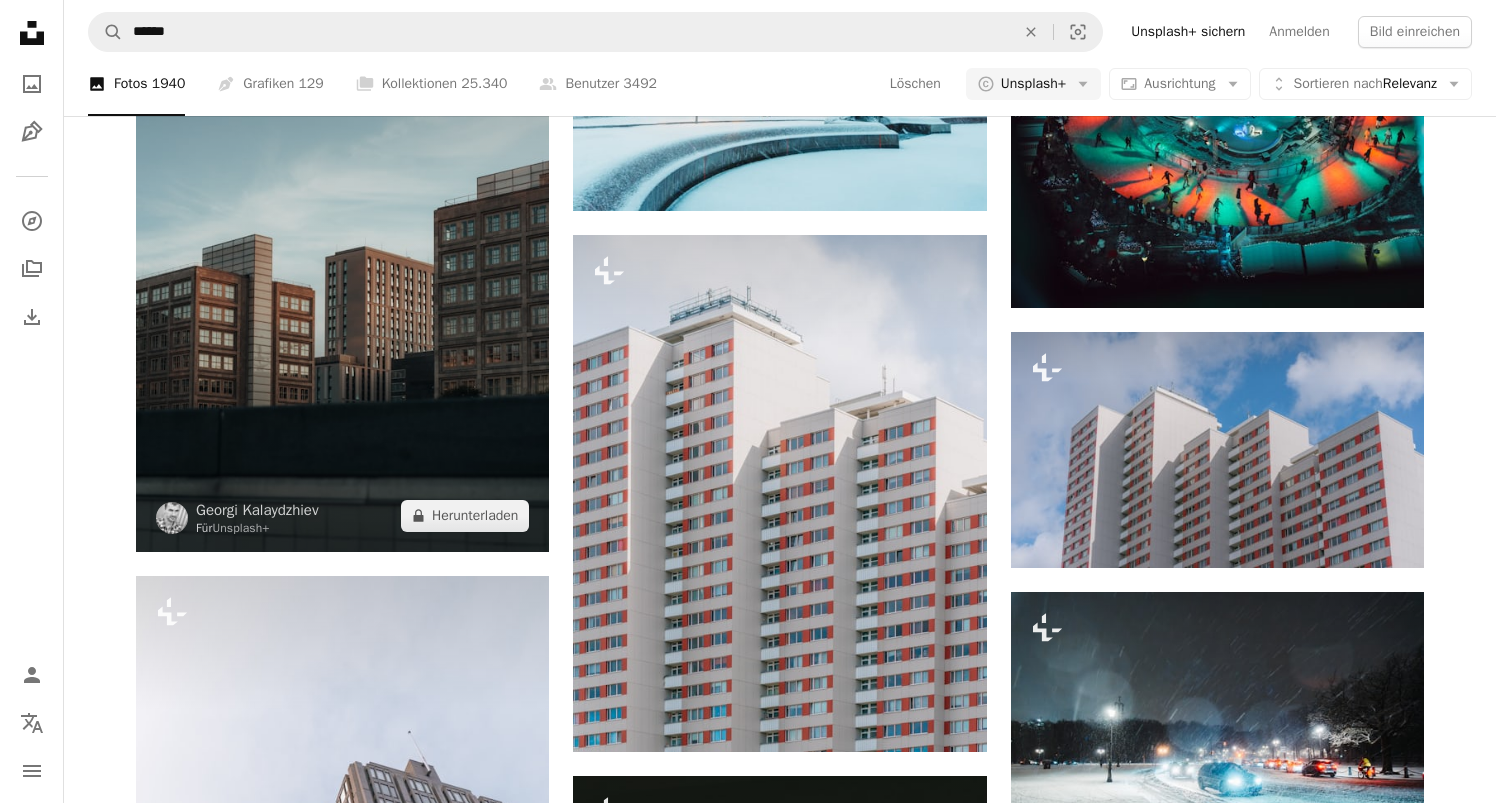 click at bounding box center (342, 252) 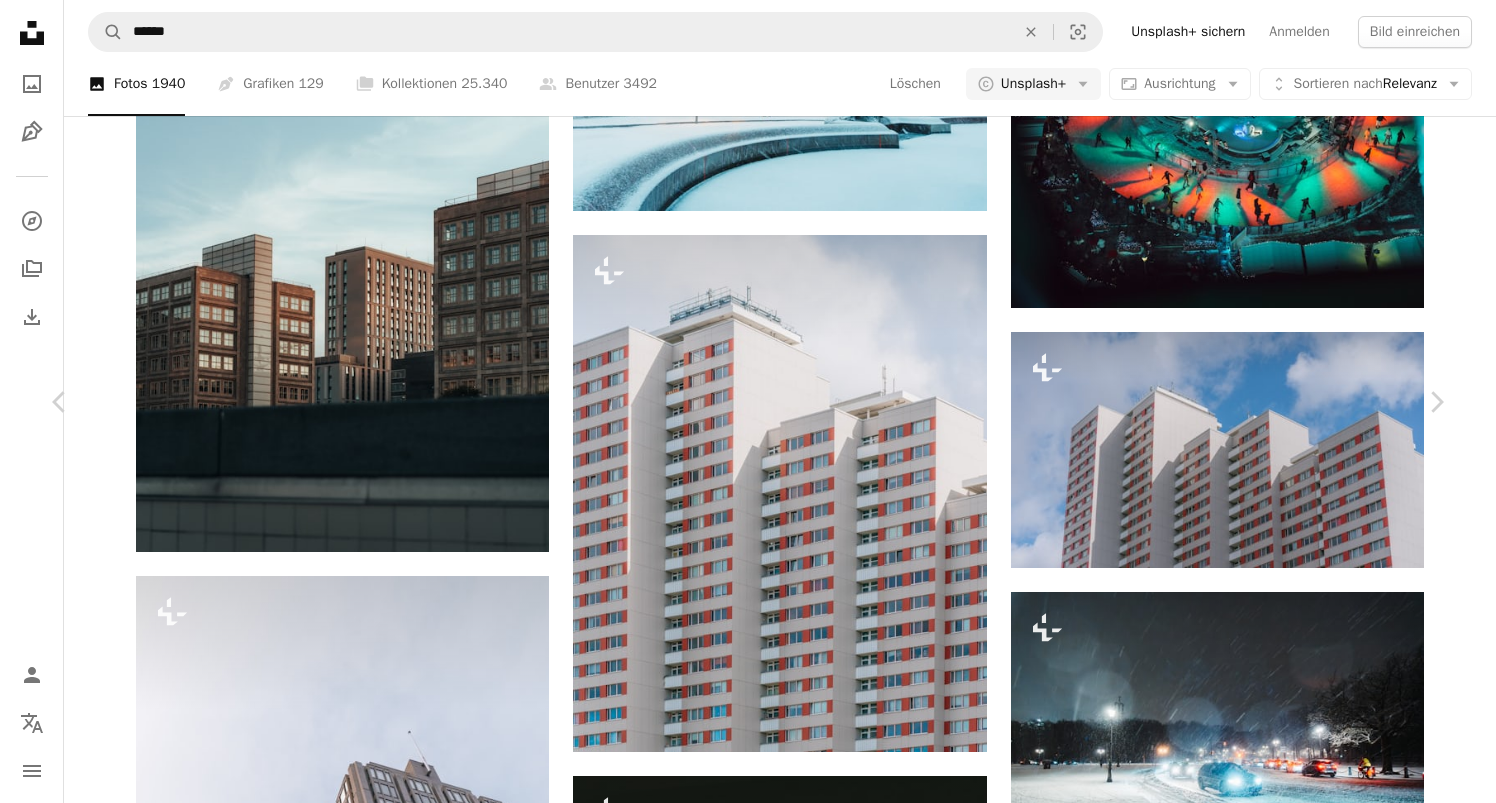 scroll, scrollTop: 5898, scrollLeft: 0, axis: vertical 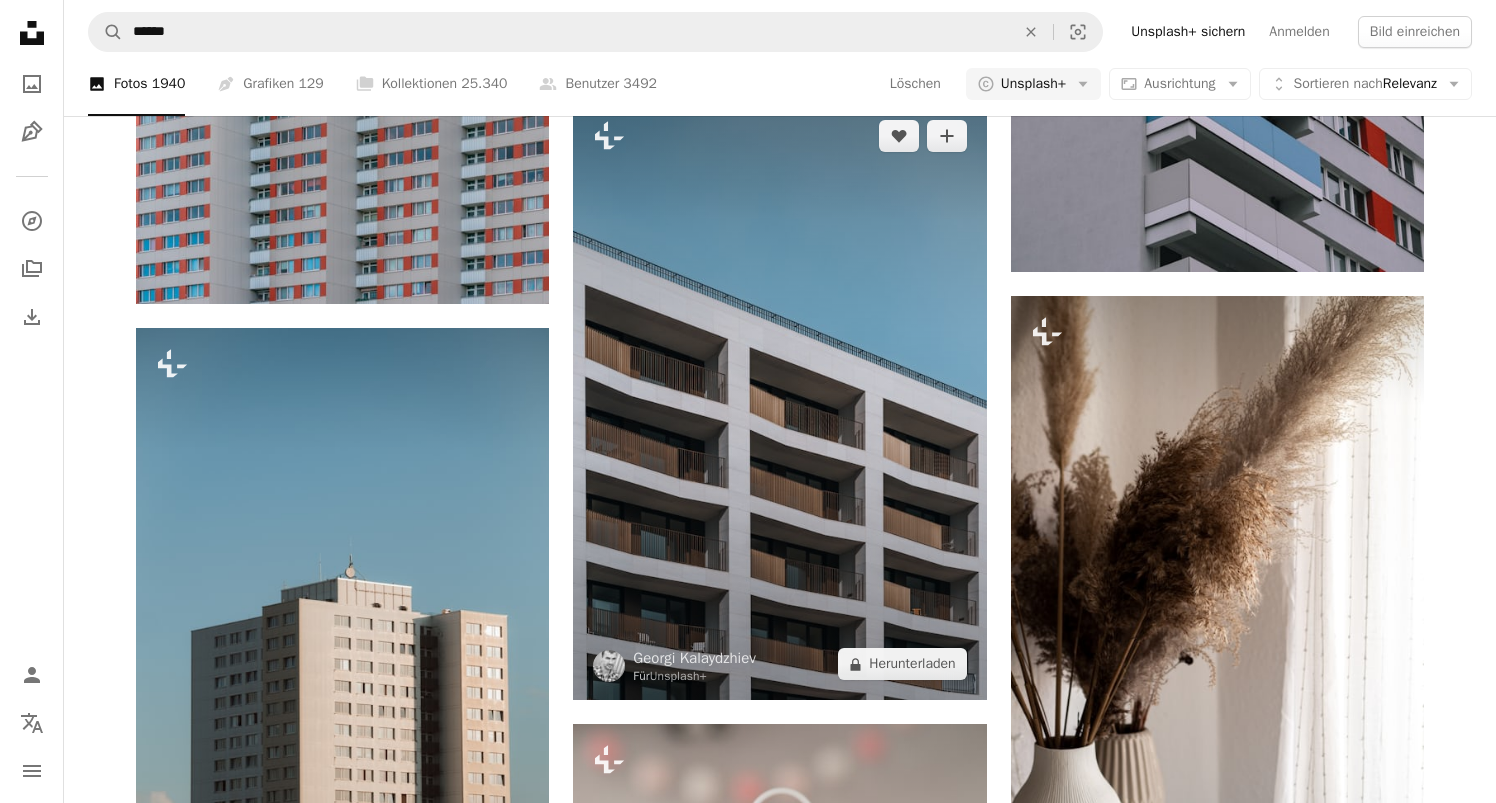 click at bounding box center [779, 400] 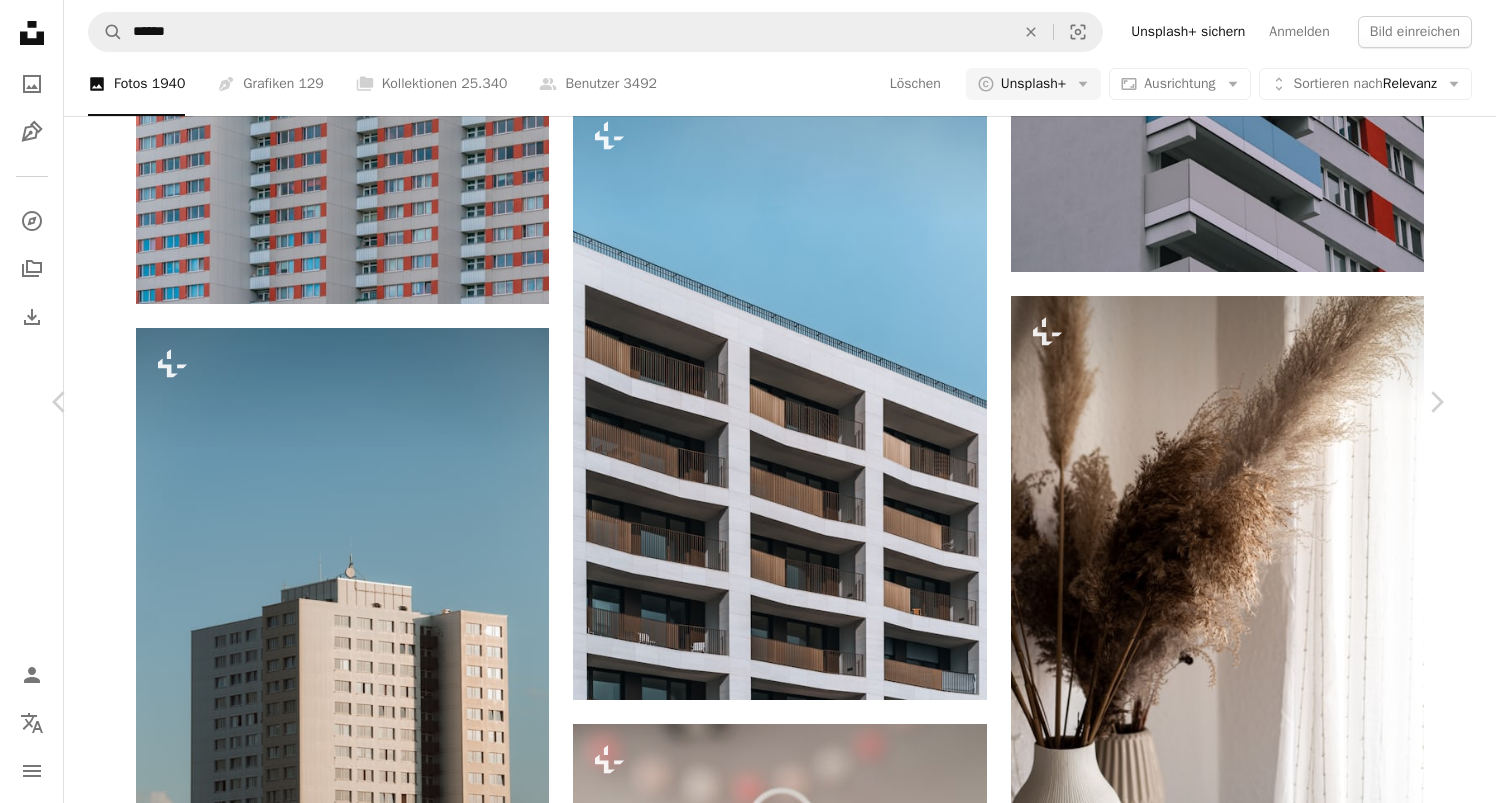 scroll, scrollTop: 10882, scrollLeft: 0, axis: vertical 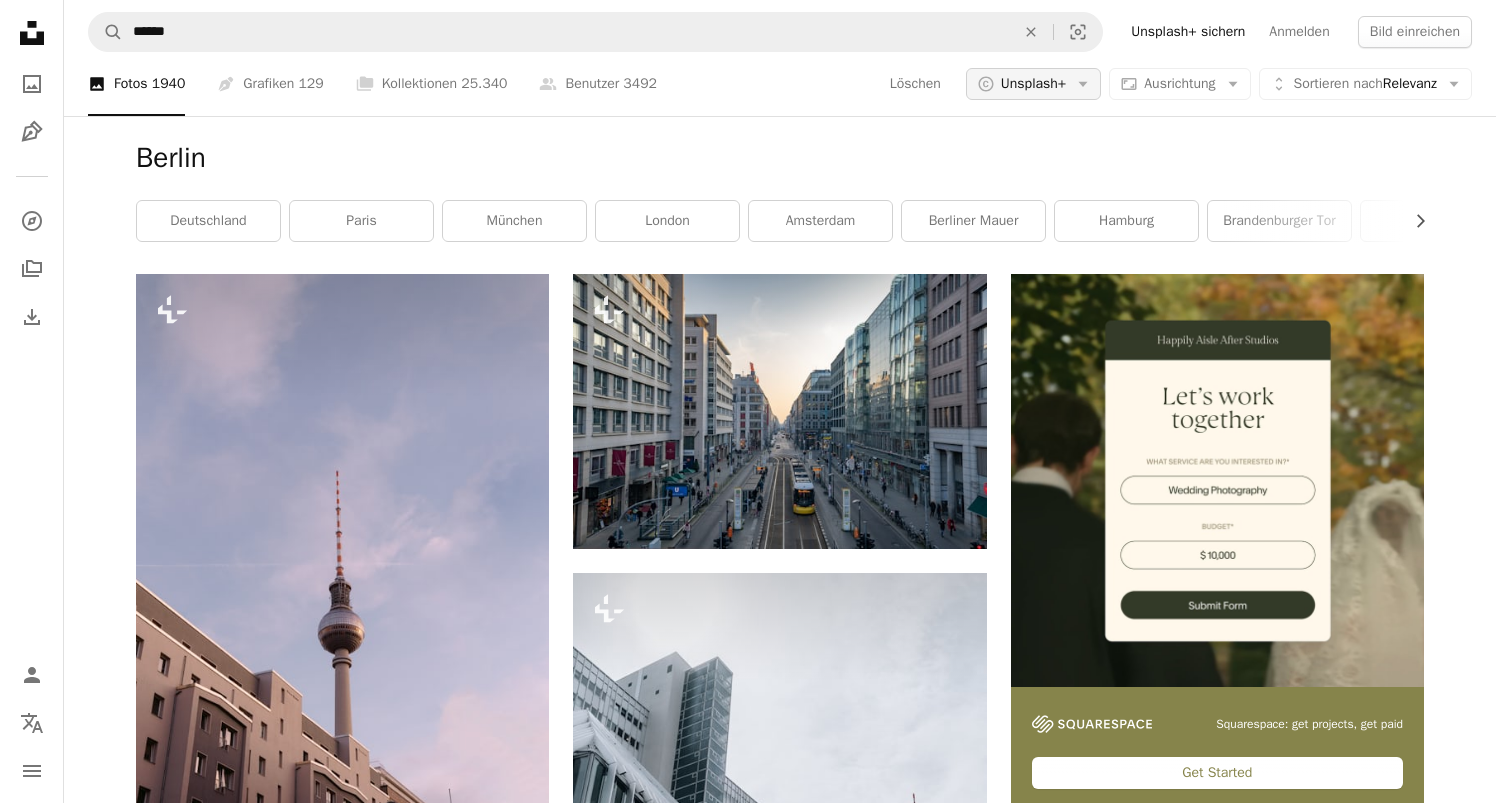 click on "A copyright icon © Unsplash+ Arrow down" at bounding box center (1033, 84) 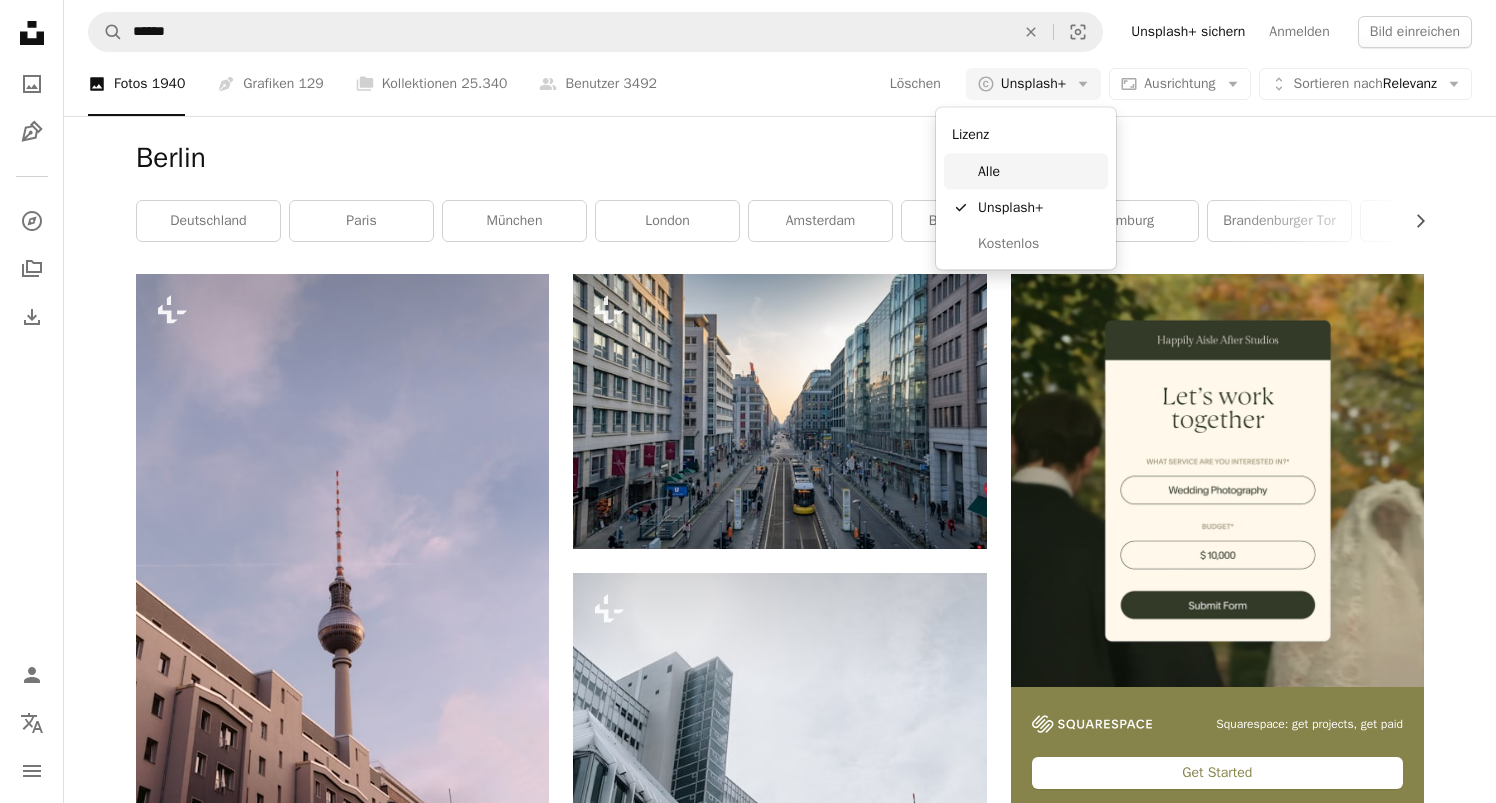 click on "Alle" at bounding box center (1039, 172) 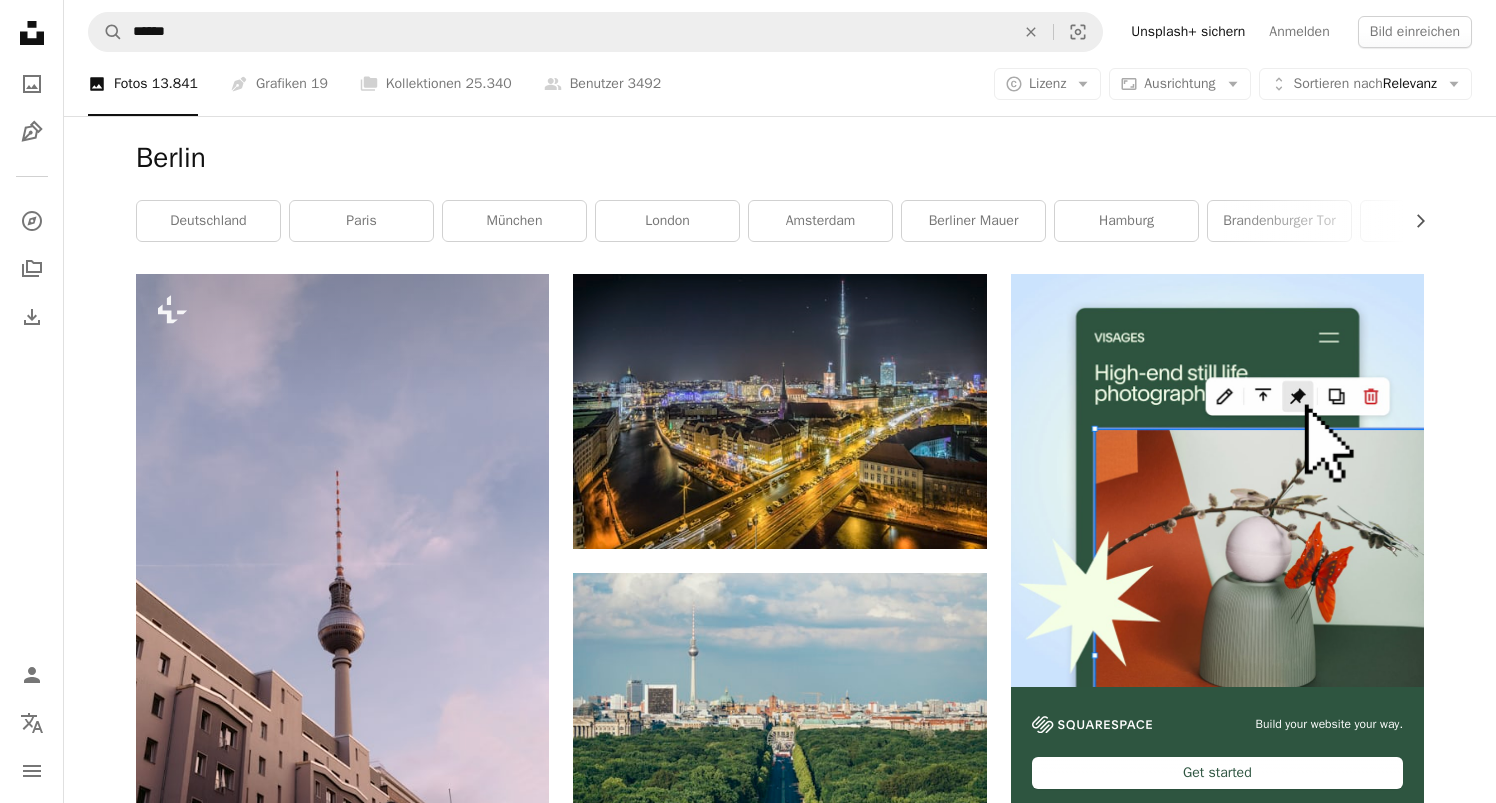 scroll, scrollTop: 0, scrollLeft: 0, axis: both 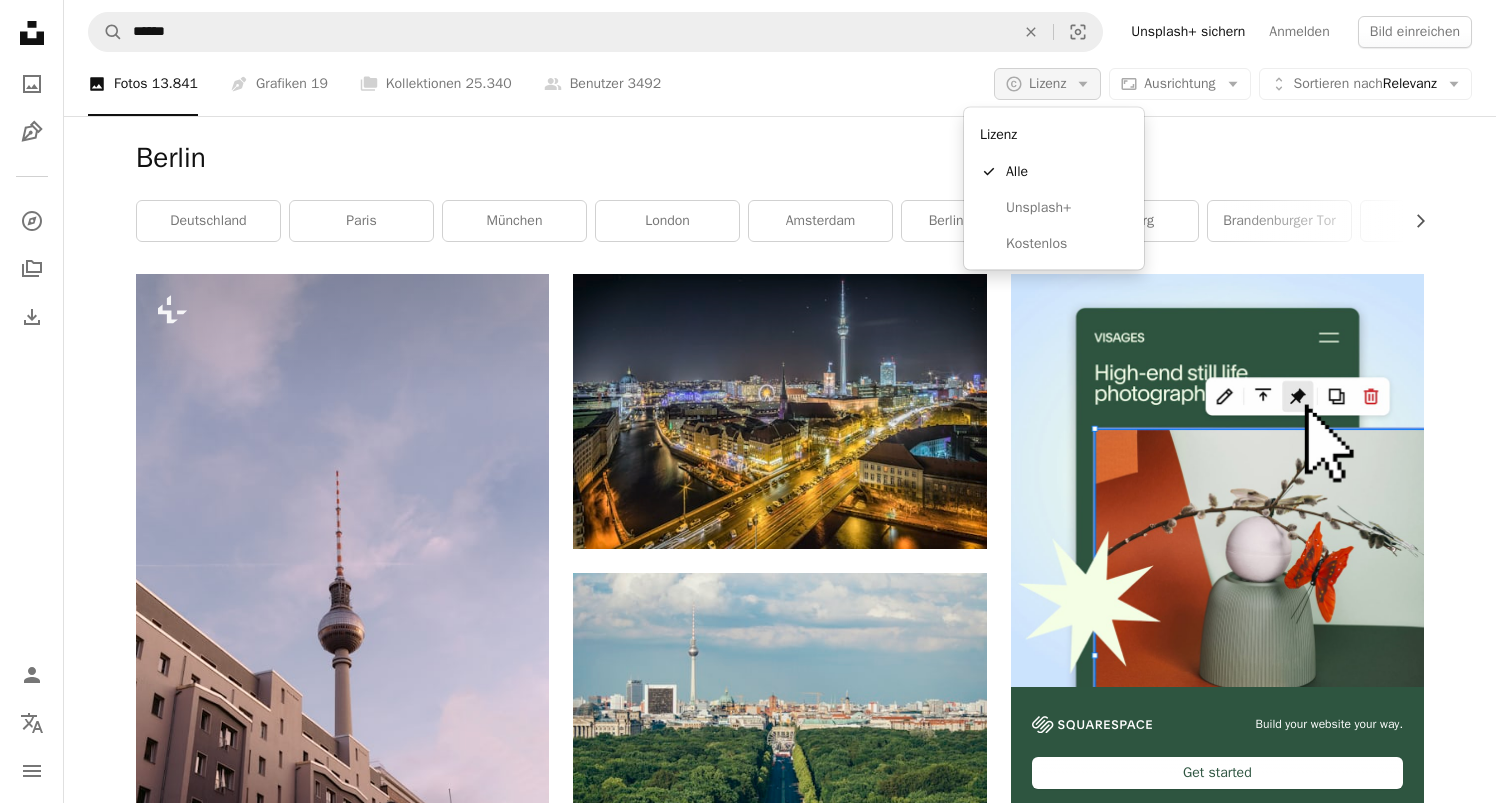 click on "Lizenz" at bounding box center (1047, 83) 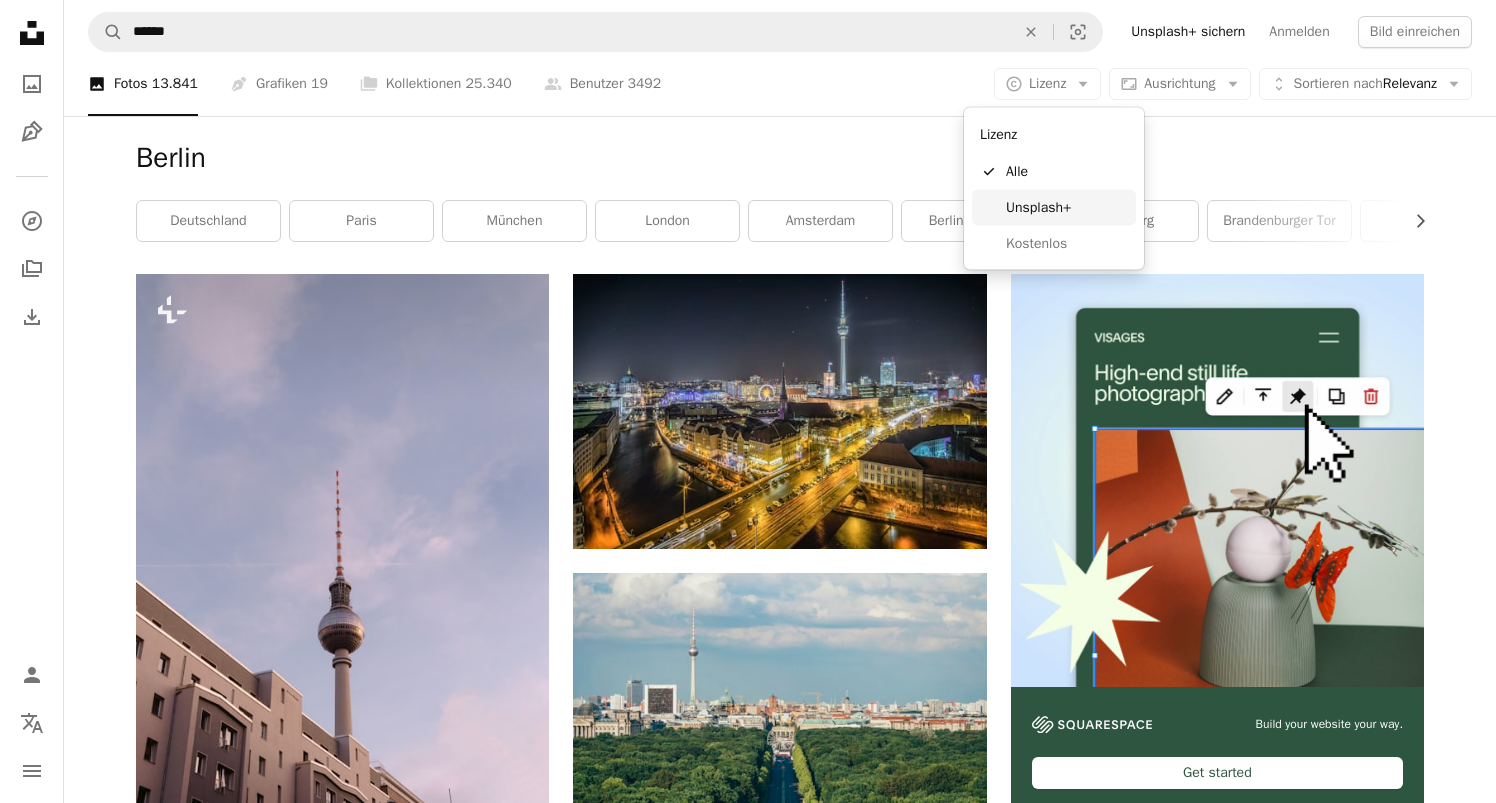 click on "Unsplash+" at bounding box center (1067, 207) 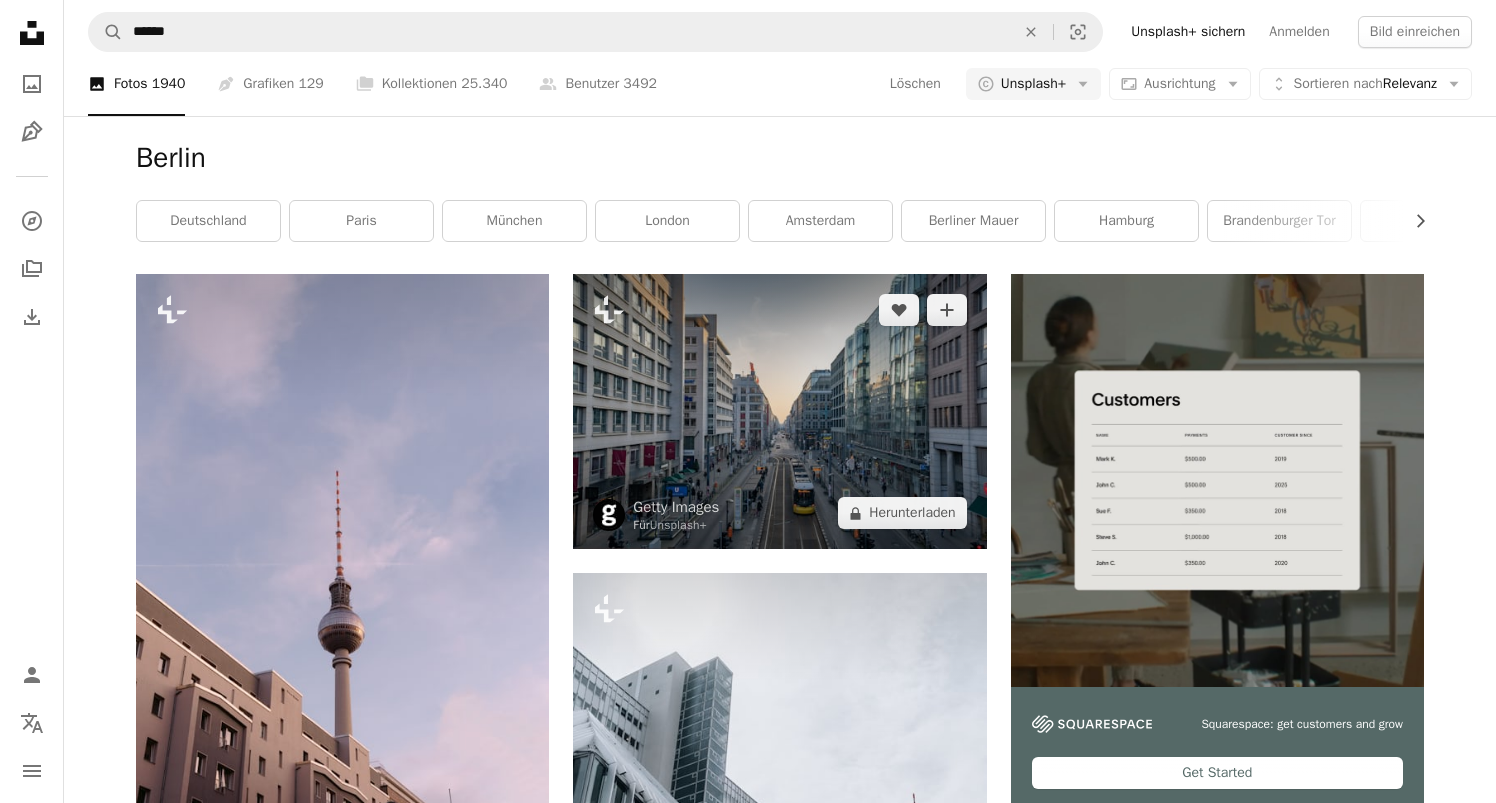 click at bounding box center [779, 411] 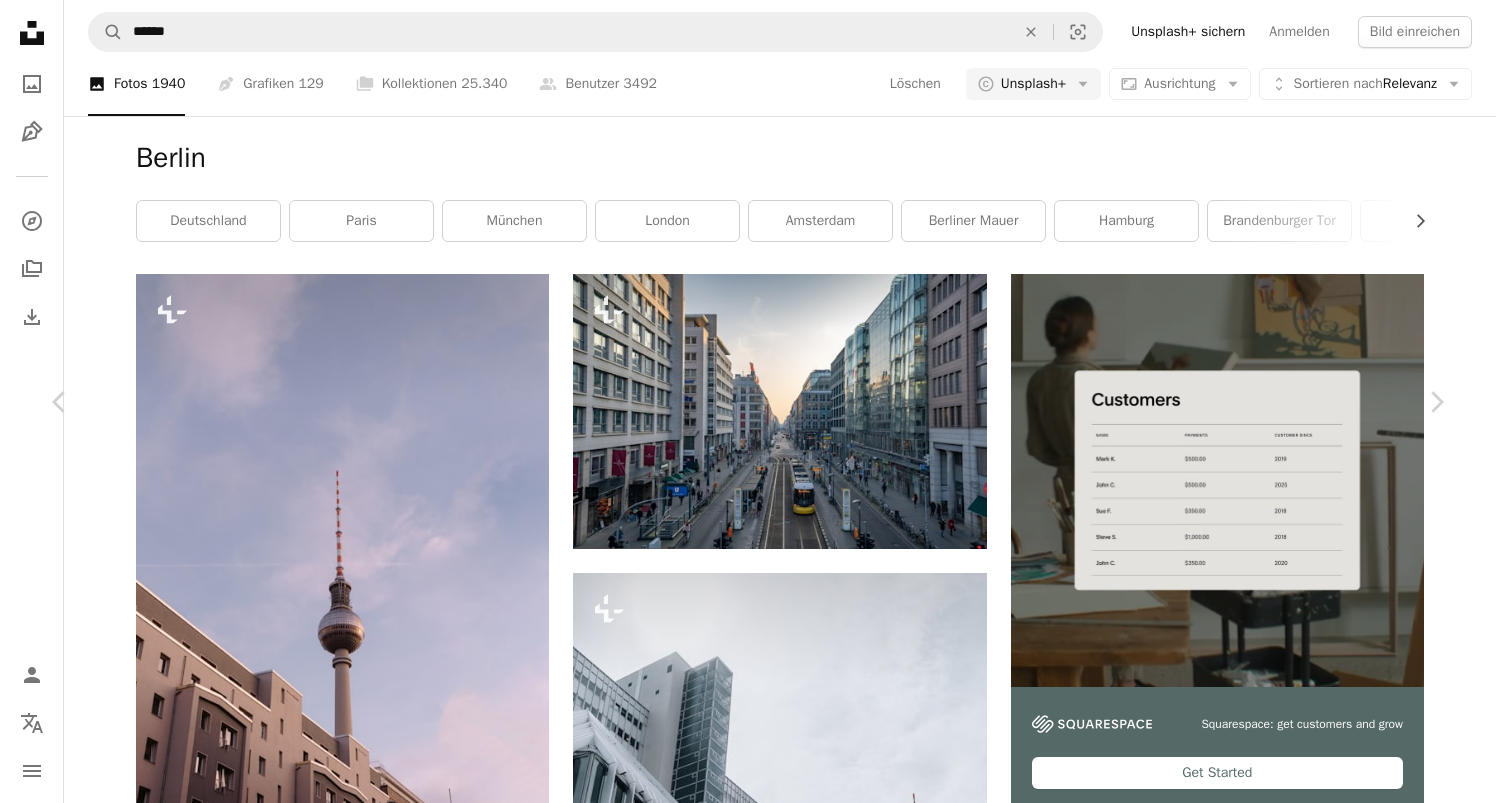 scroll, scrollTop: 2056, scrollLeft: 0, axis: vertical 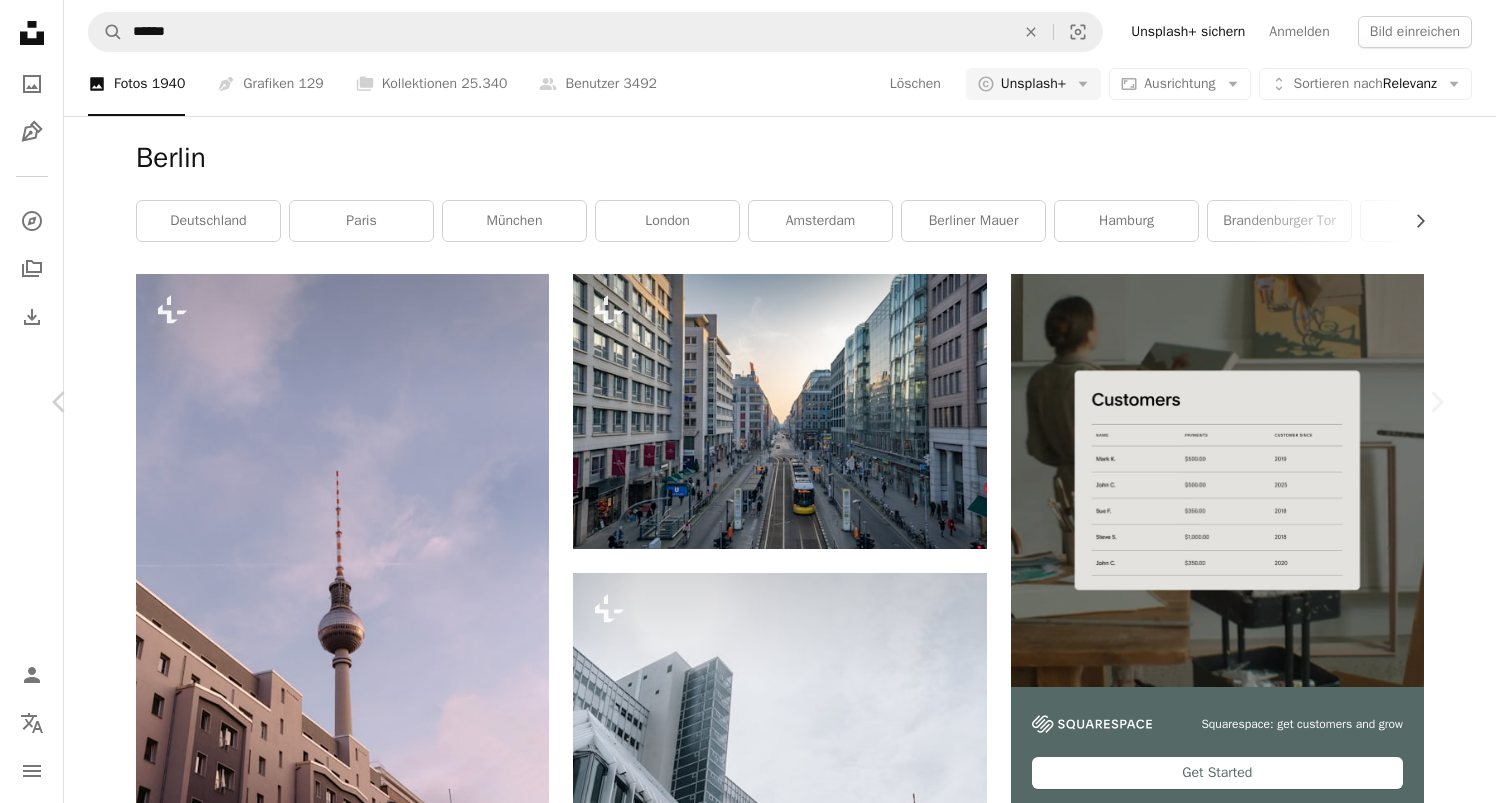 click on "Getty Images" at bounding box center (227, 11598) 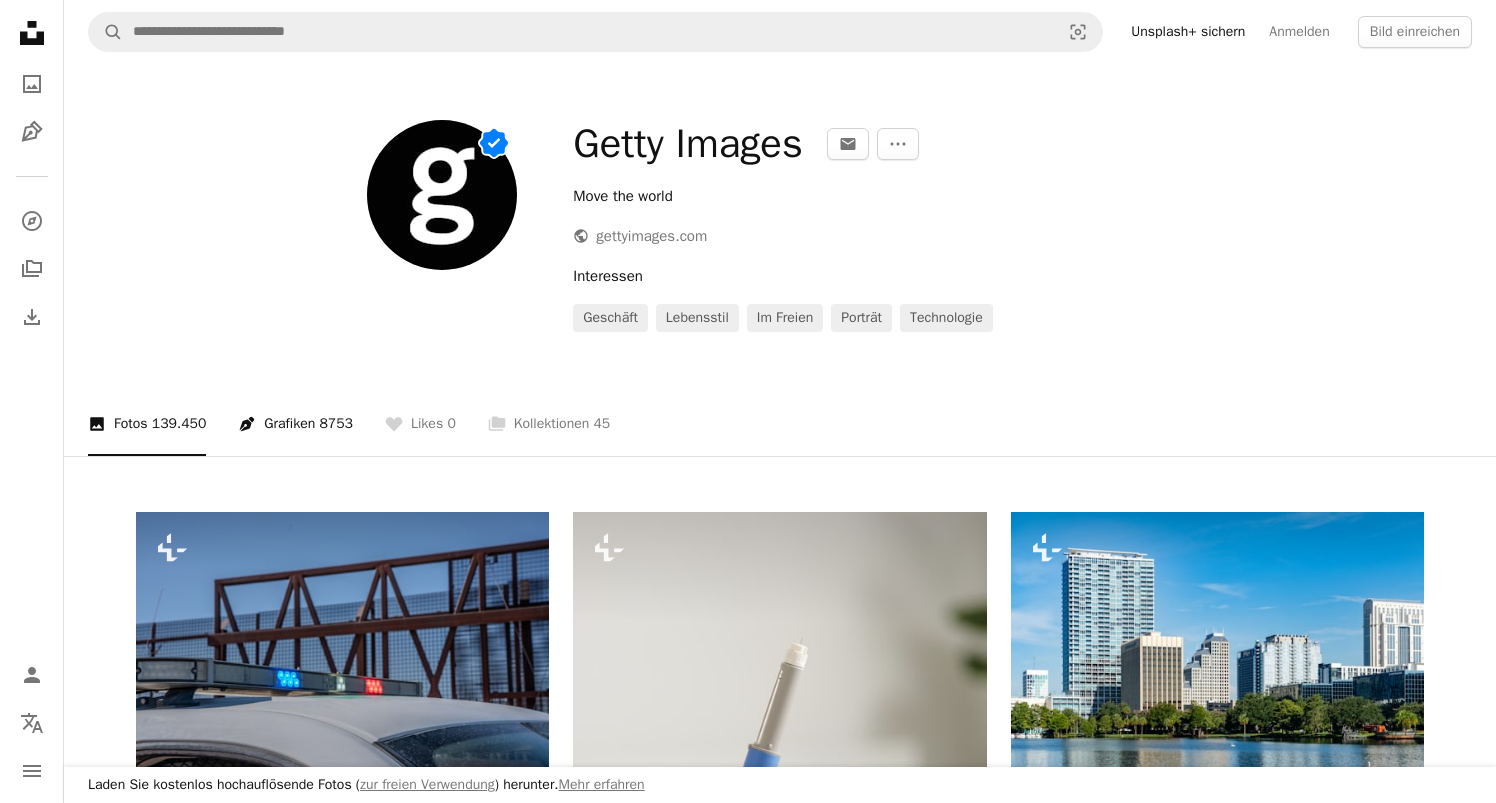 scroll, scrollTop: 0, scrollLeft: 0, axis: both 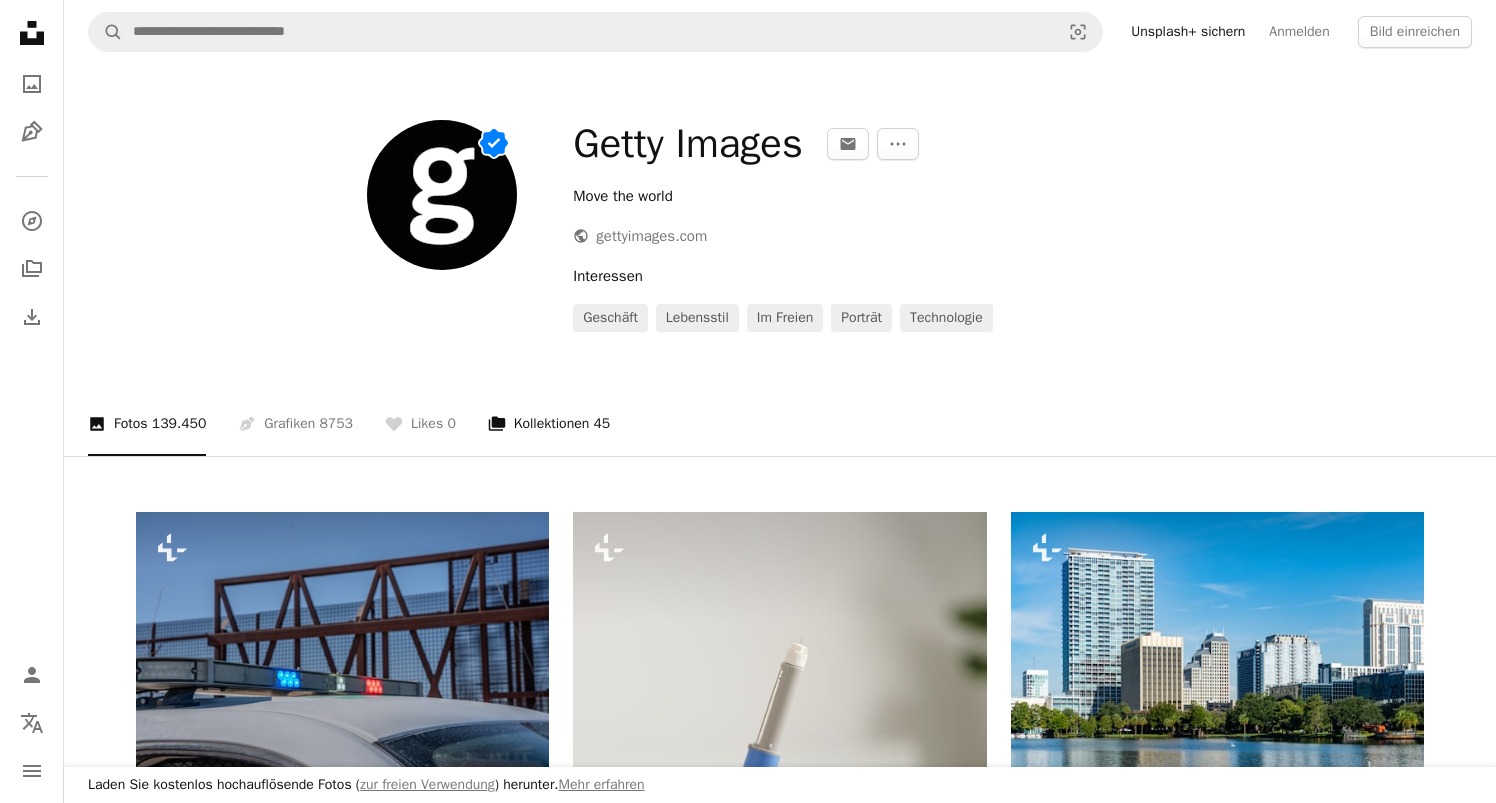 click on "A stack of folders Kollektionen   45" at bounding box center [549, 424] 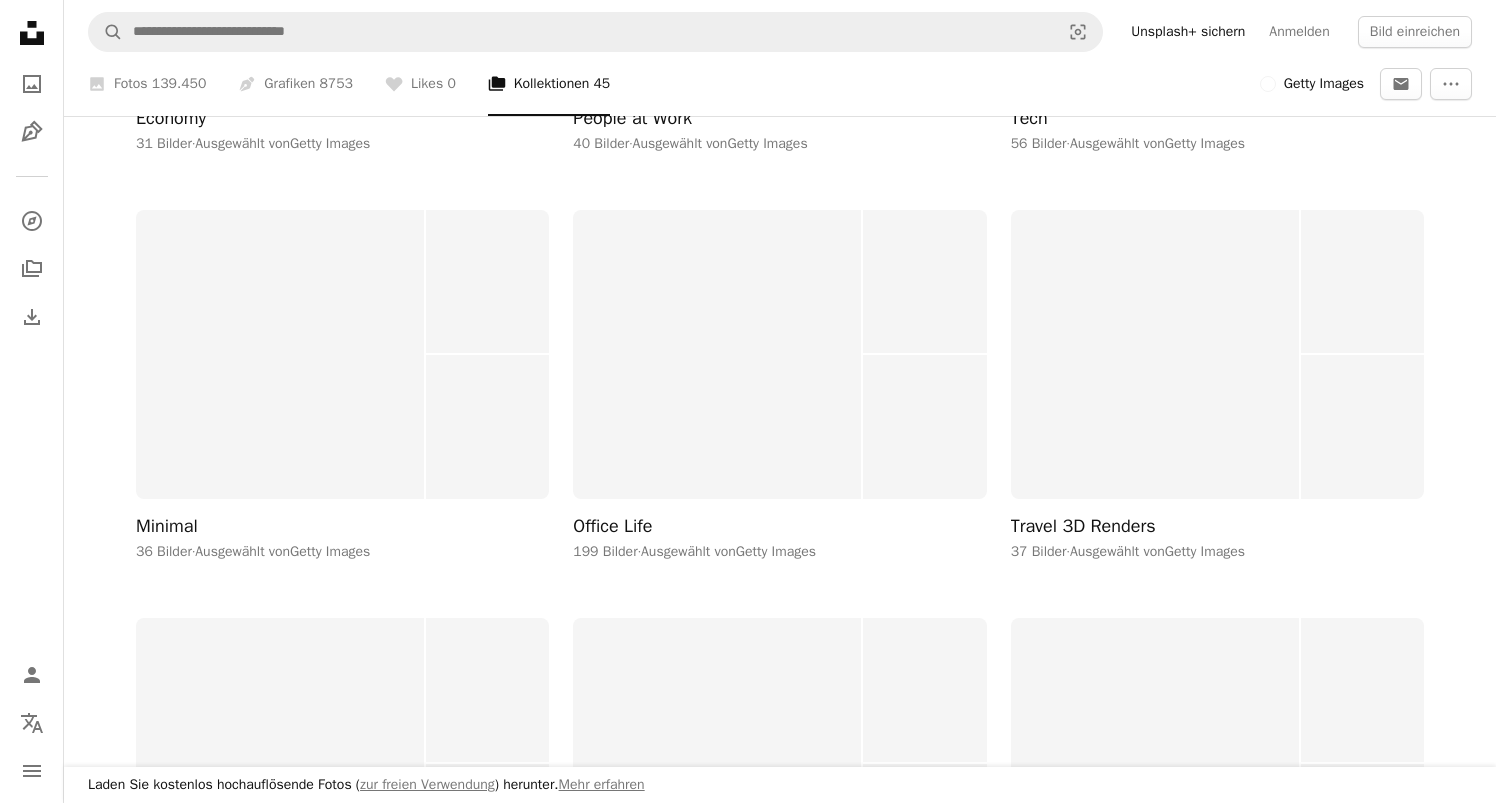 scroll, scrollTop: 1041, scrollLeft: 0, axis: vertical 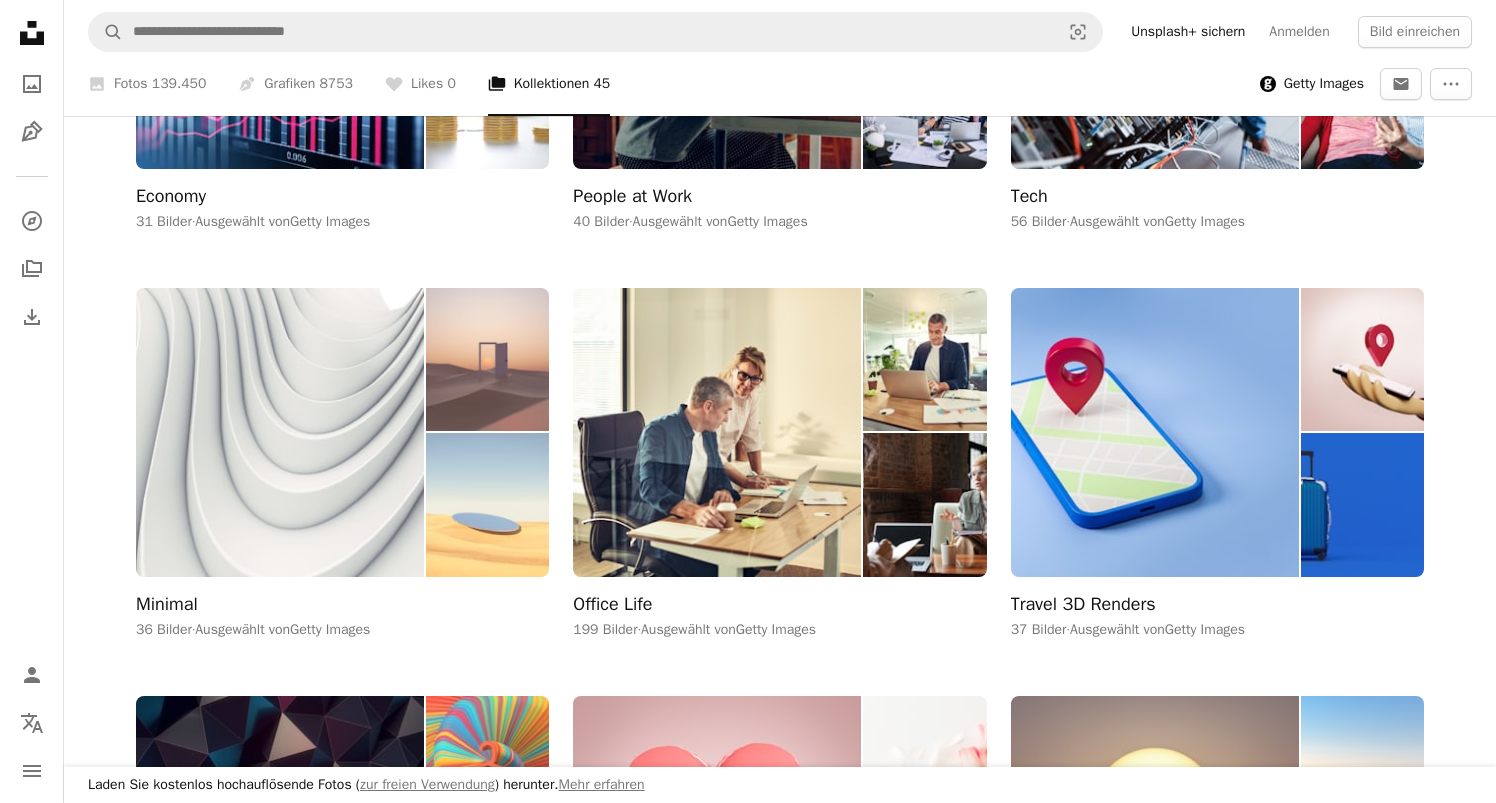 click at bounding box center (280, 432) 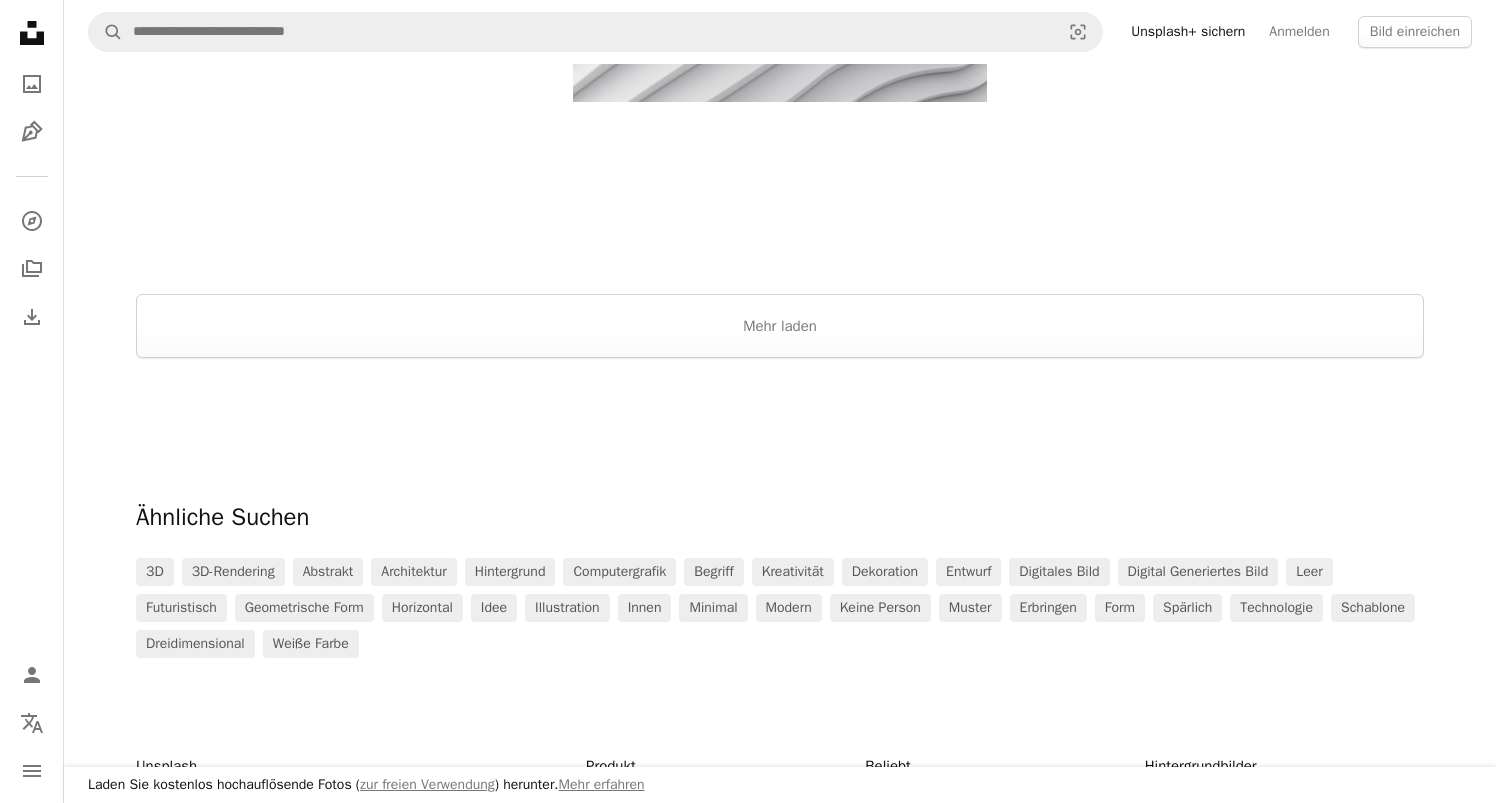scroll, scrollTop: 3039, scrollLeft: 0, axis: vertical 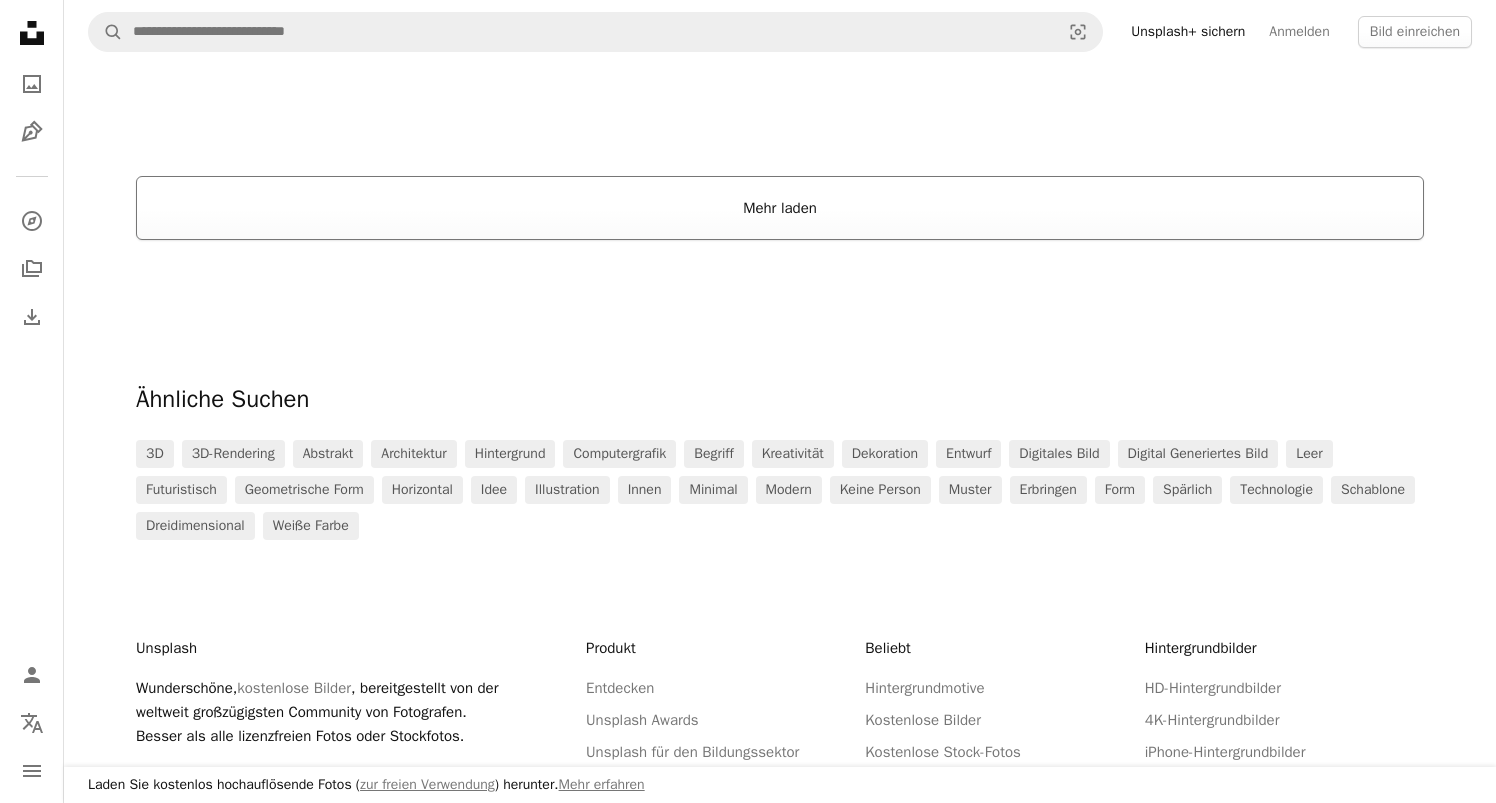 click on "Mehr laden" at bounding box center (780, 208) 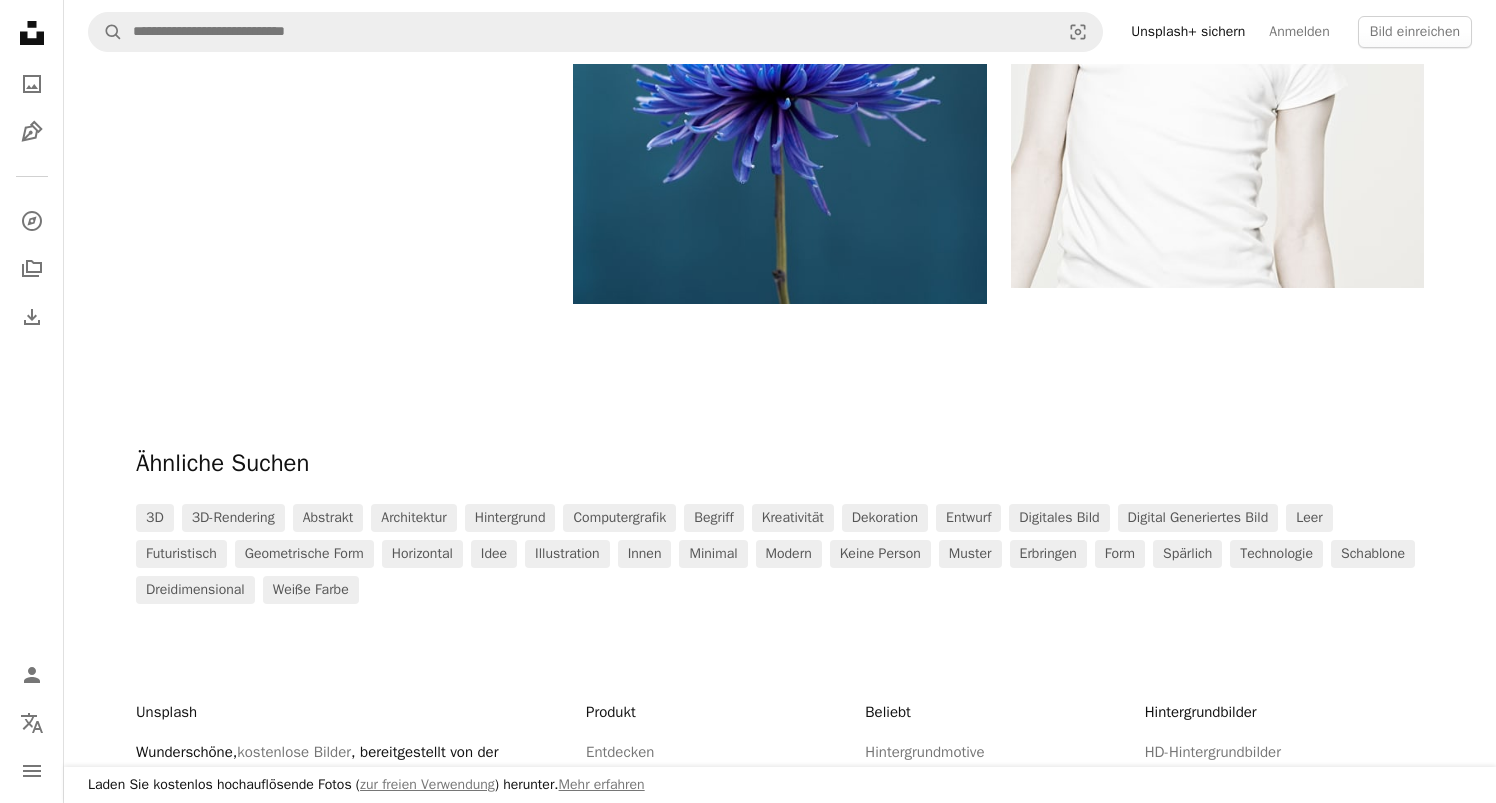 scroll, scrollTop: 4768, scrollLeft: 0, axis: vertical 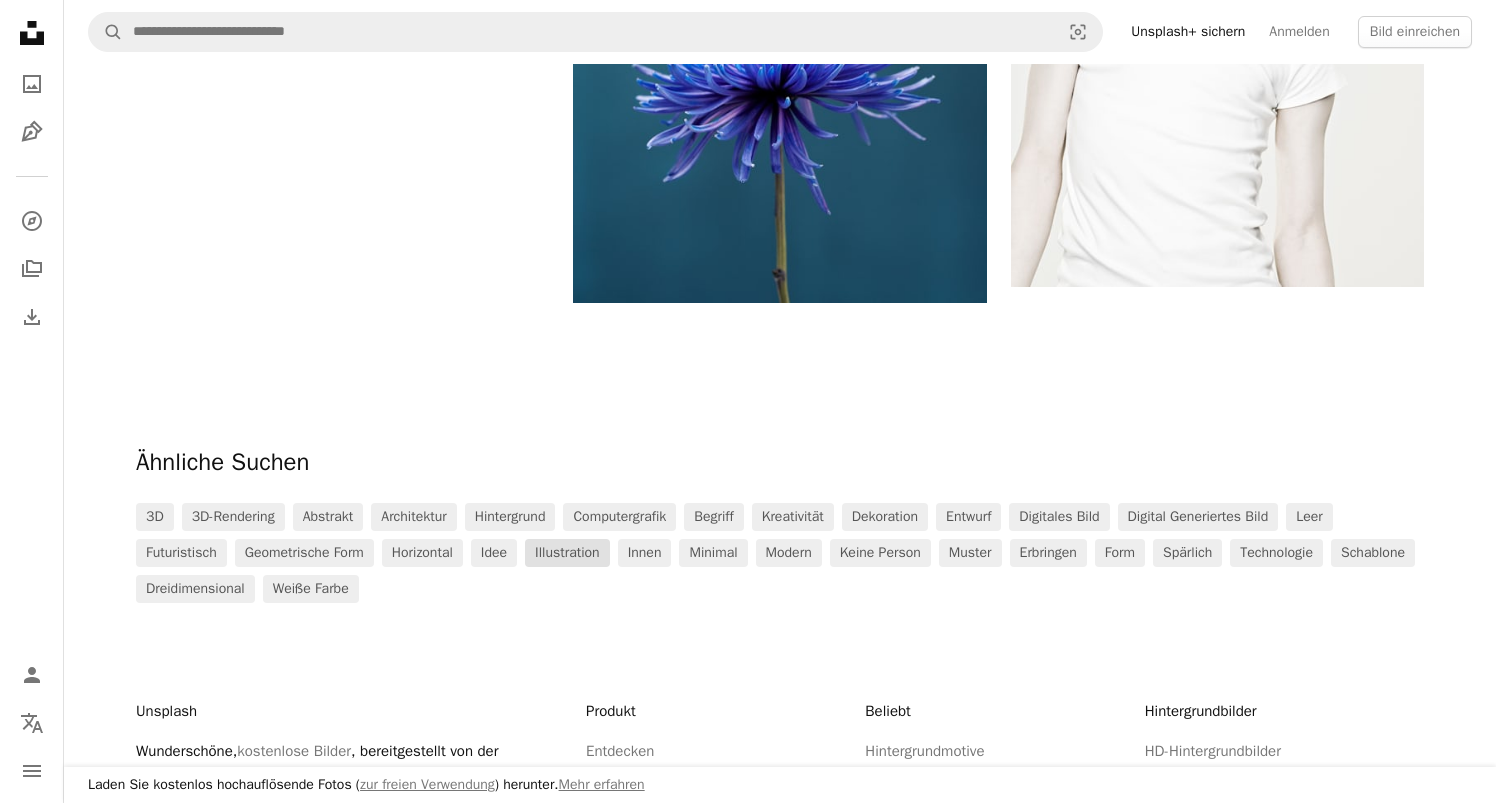 click on "Illustration" at bounding box center [567, 553] 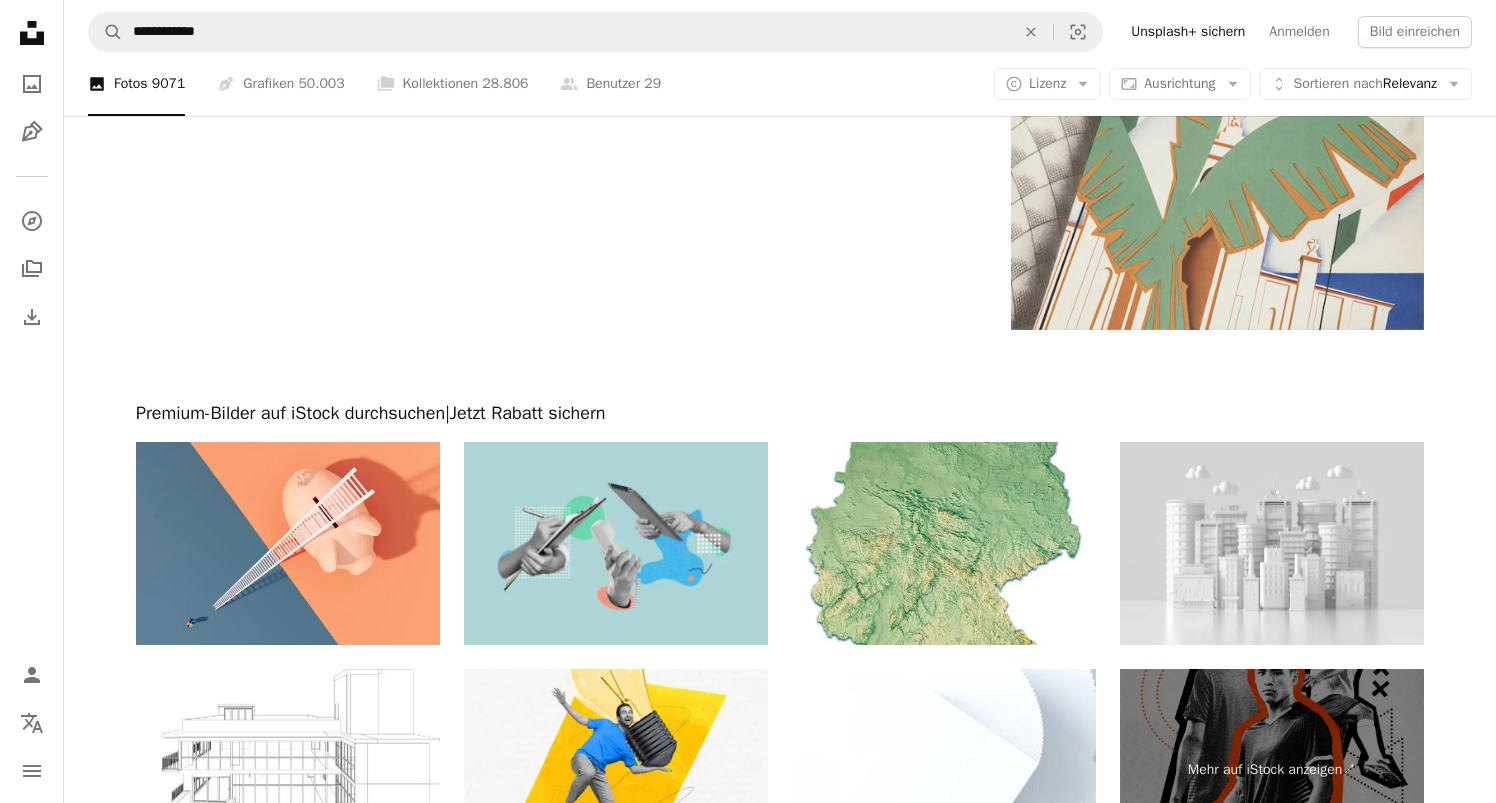 scroll, scrollTop: 4155, scrollLeft: 0, axis: vertical 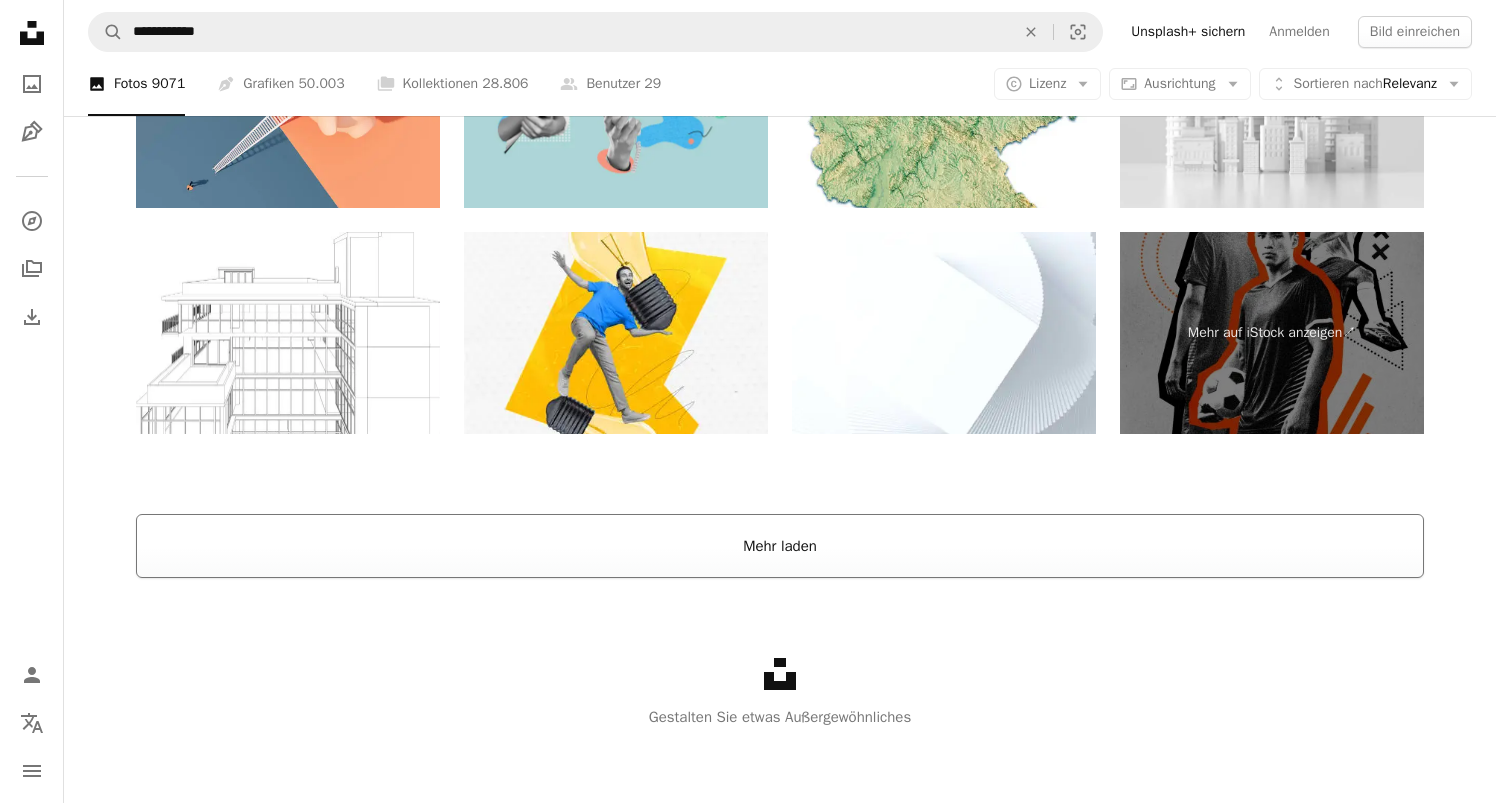 click on "Mehr laden" at bounding box center (780, 546) 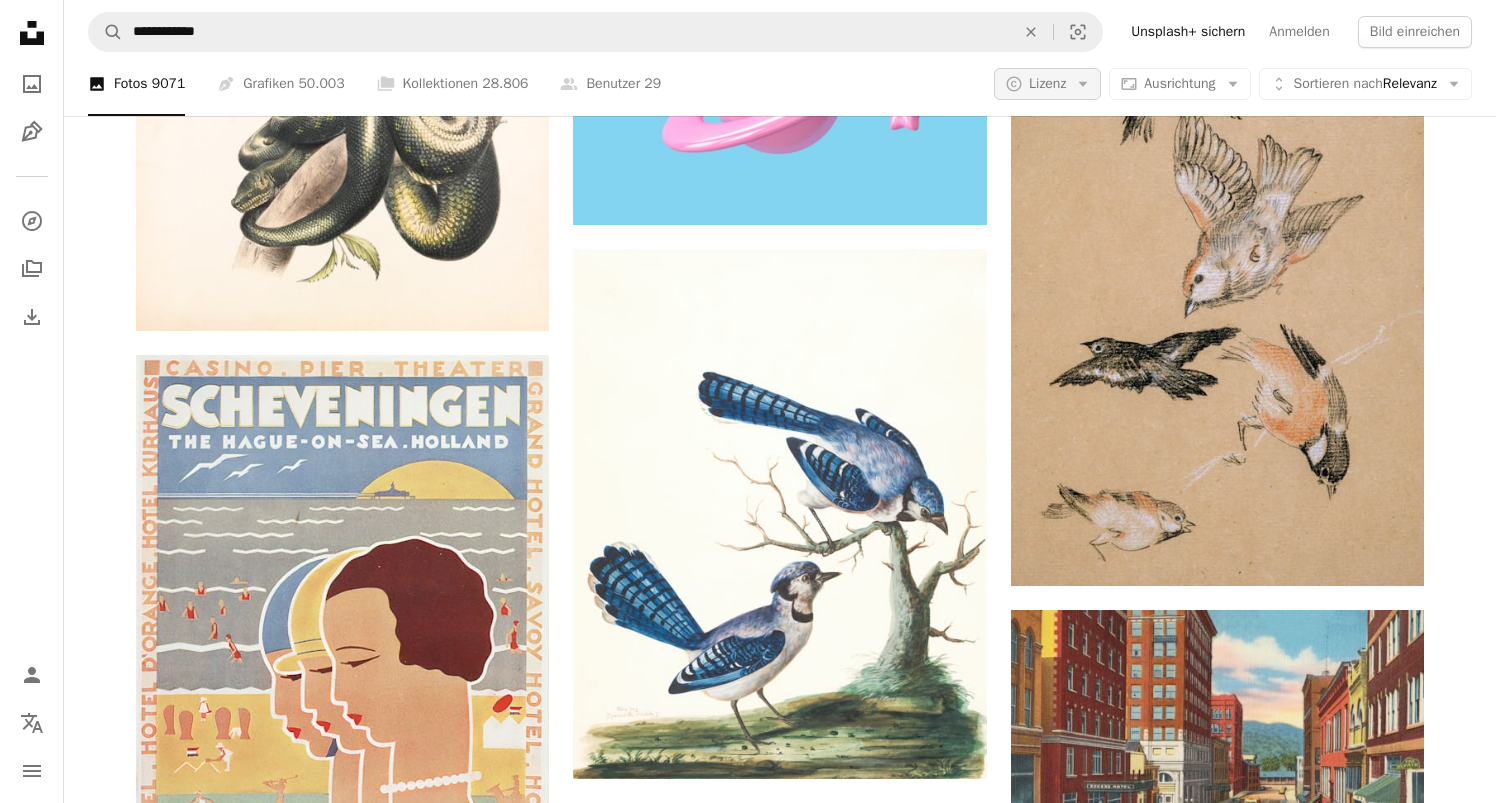 click on "Lizenz" at bounding box center (1047, 83) 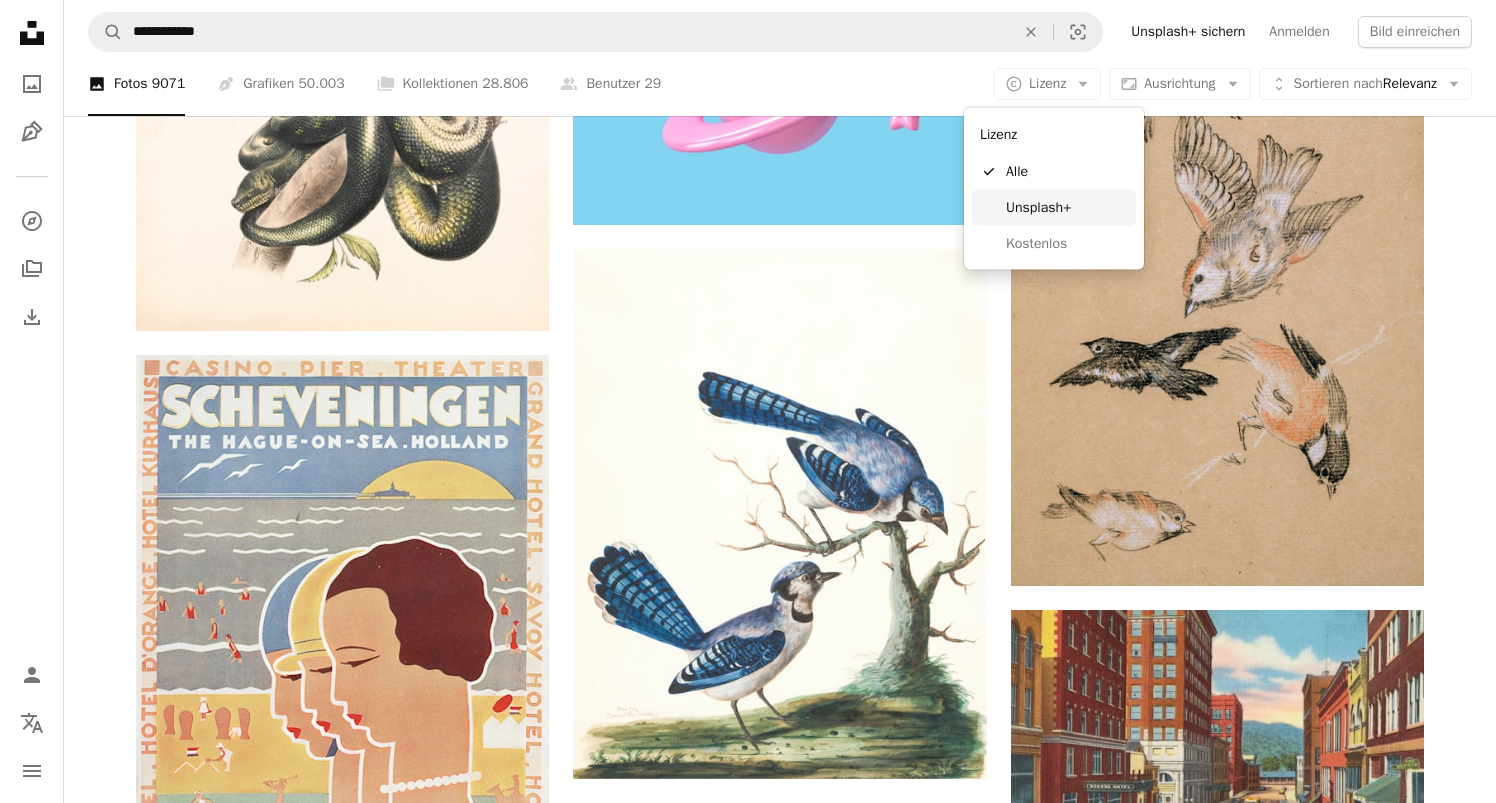 click on "Unsplash+" at bounding box center (1067, 207) 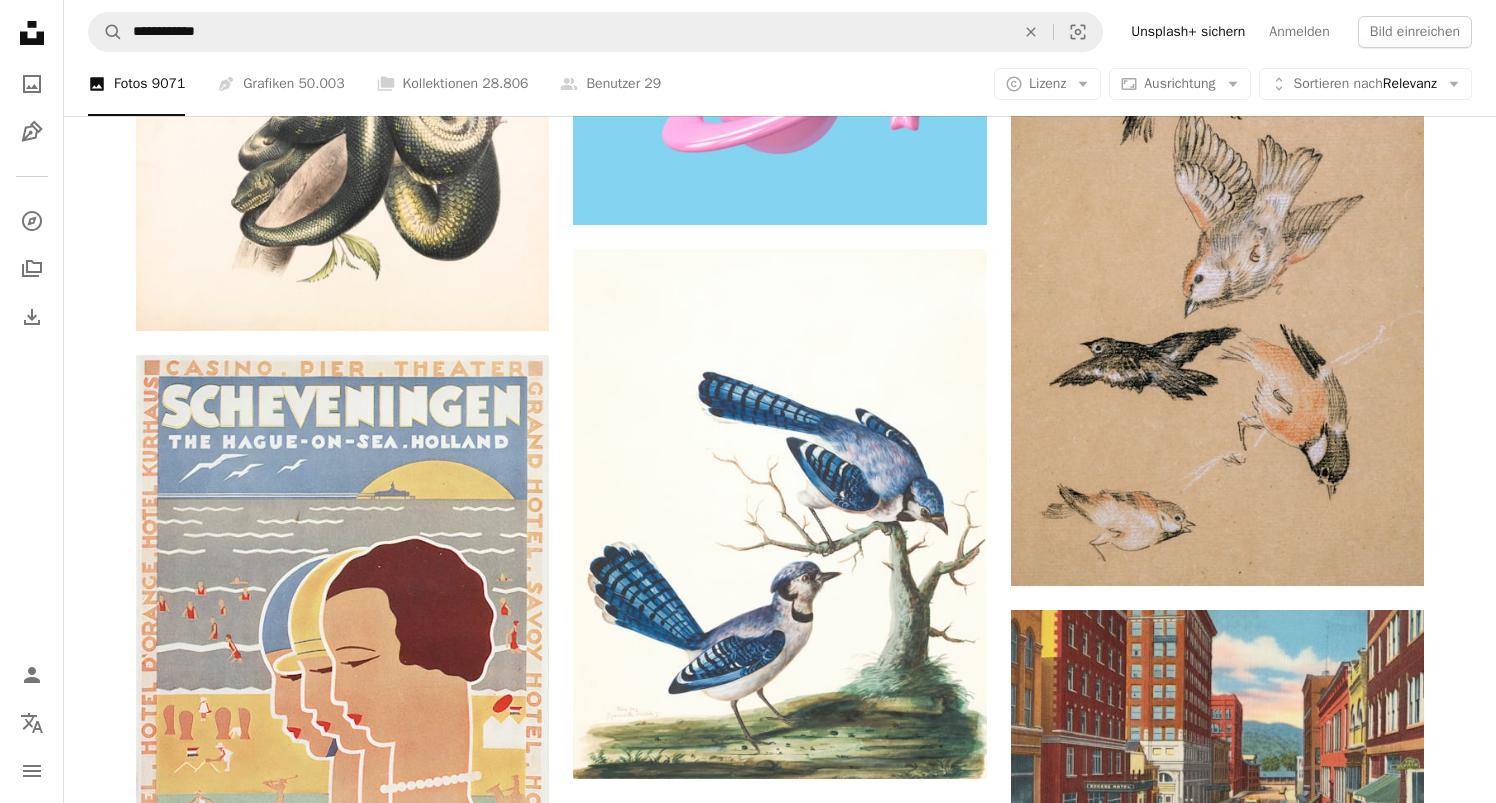 scroll, scrollTop: 0, scrollLeft: 0, axis: both 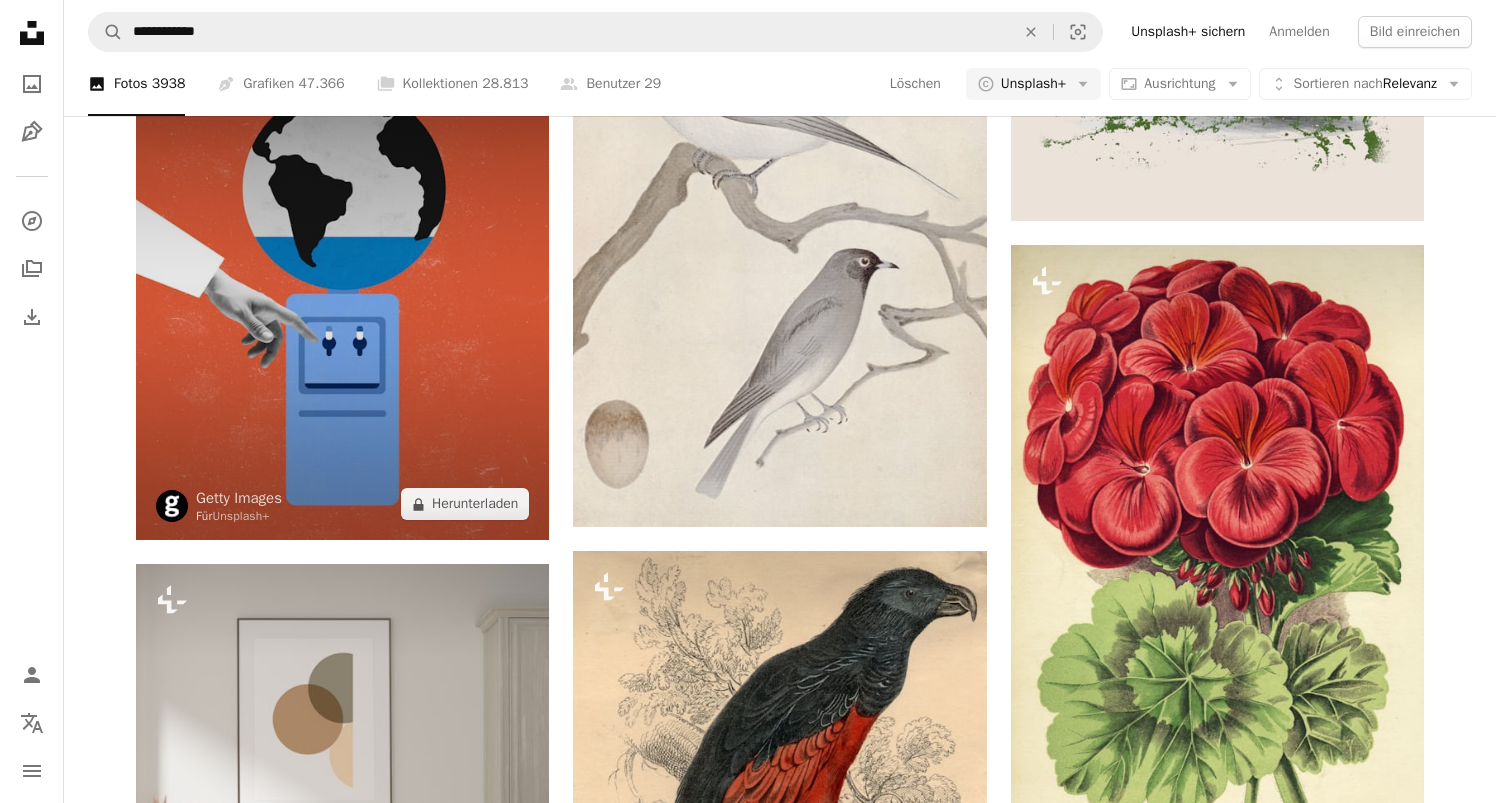 click at bounding box center [342, 300] 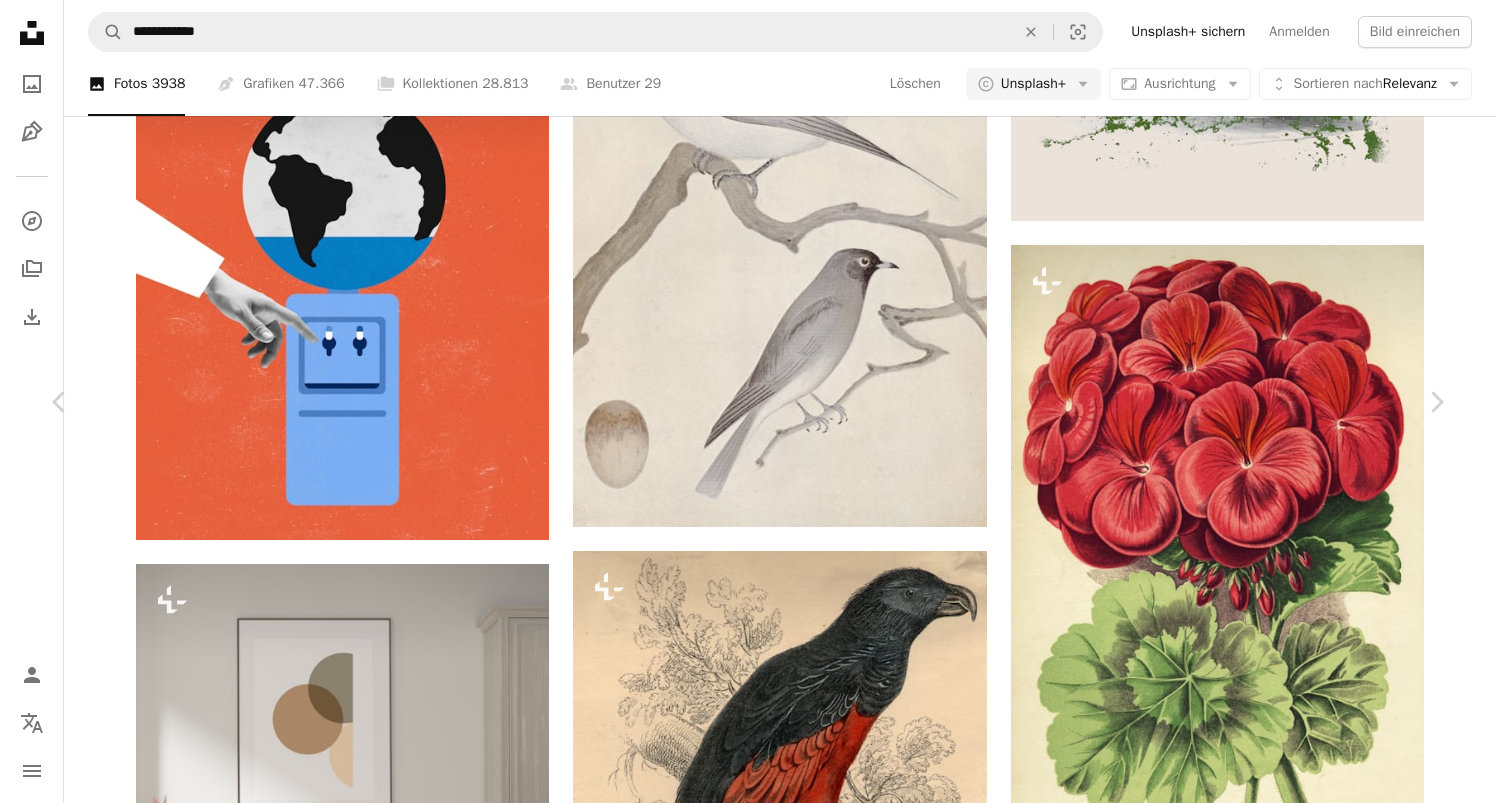 scroll, scrollTop: 6097, scrollLeft: 0, axis: vertical 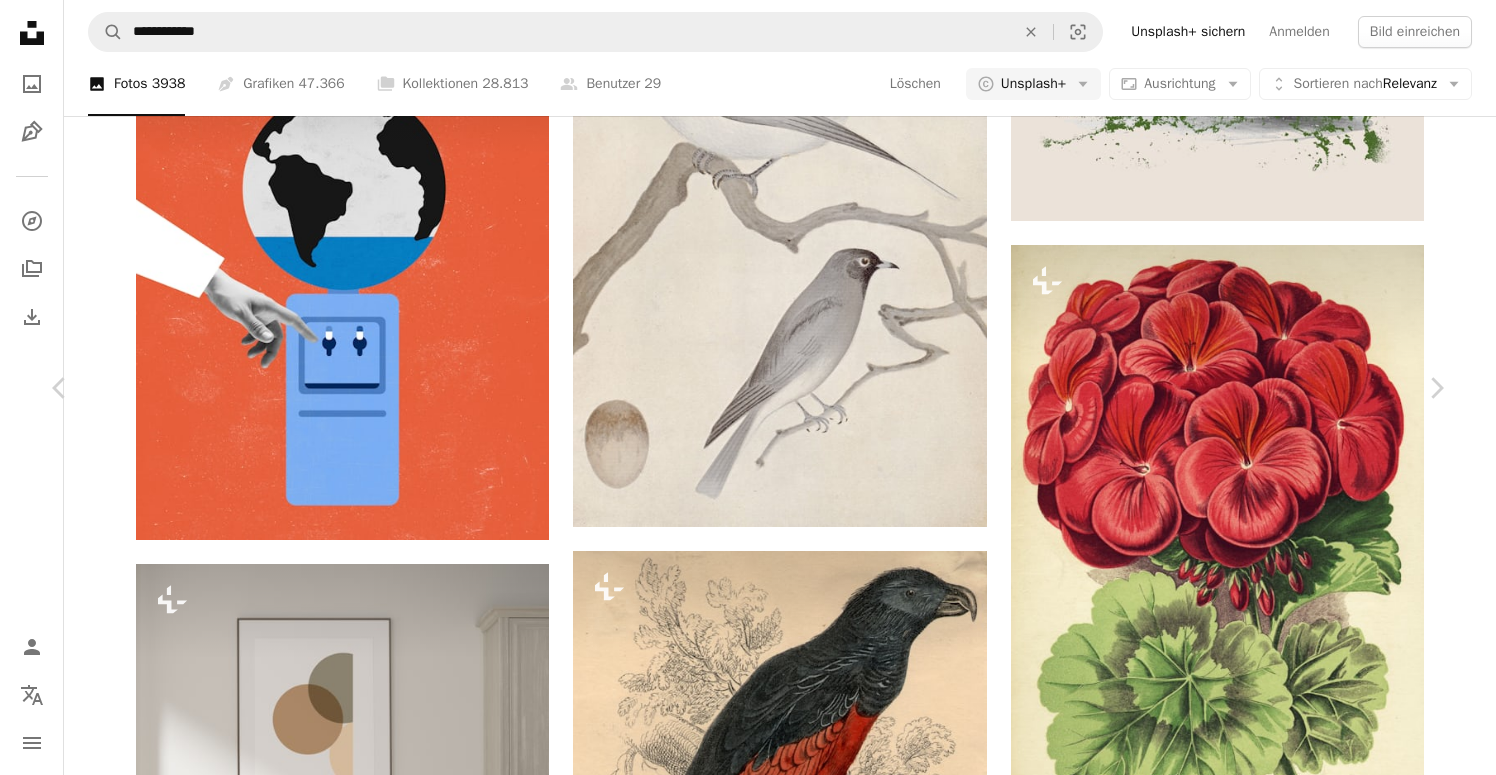 click on "An X shape" at bounding box center [20, 20] 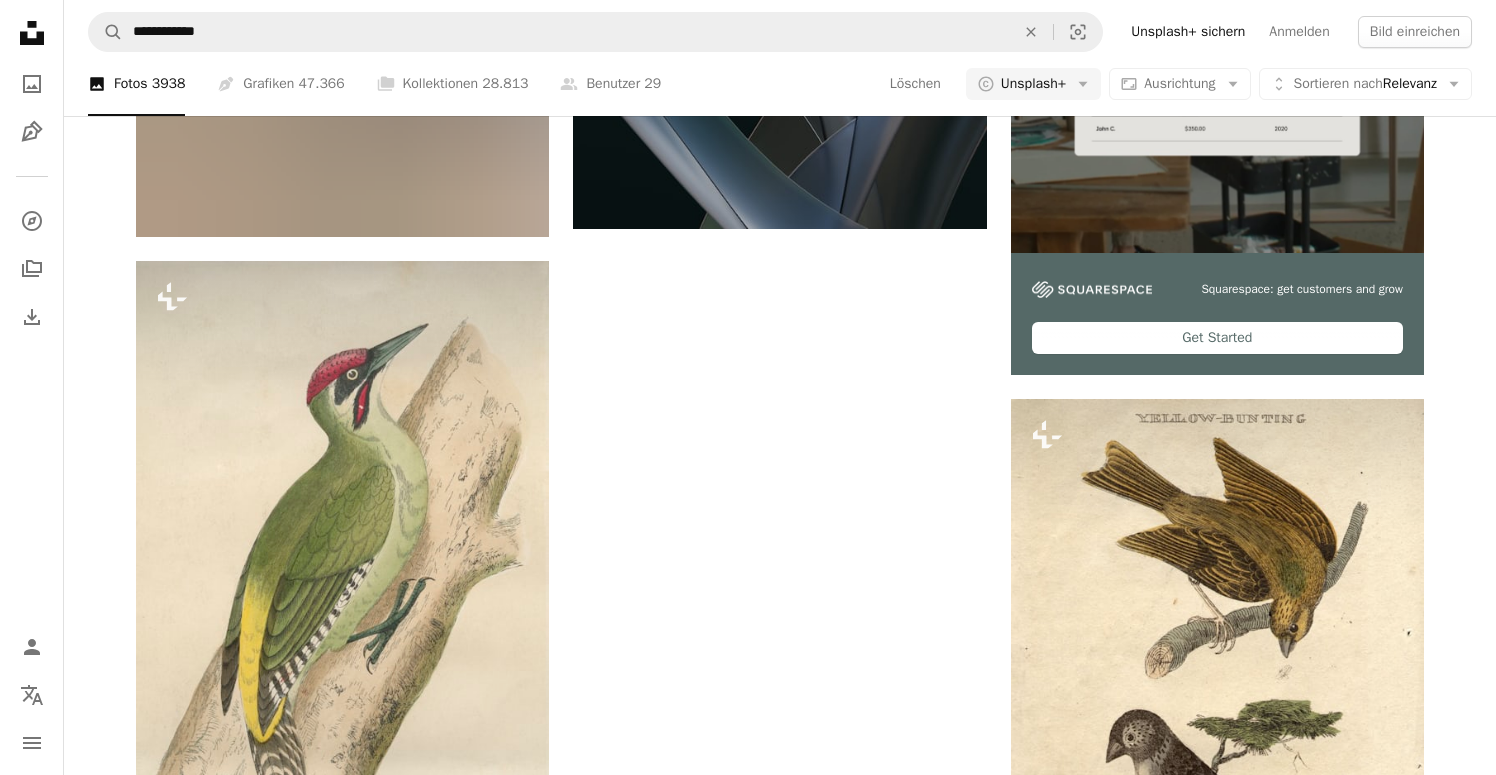 scroll, scrollTop: 10128, scrollLeft: 0, axis: vertical 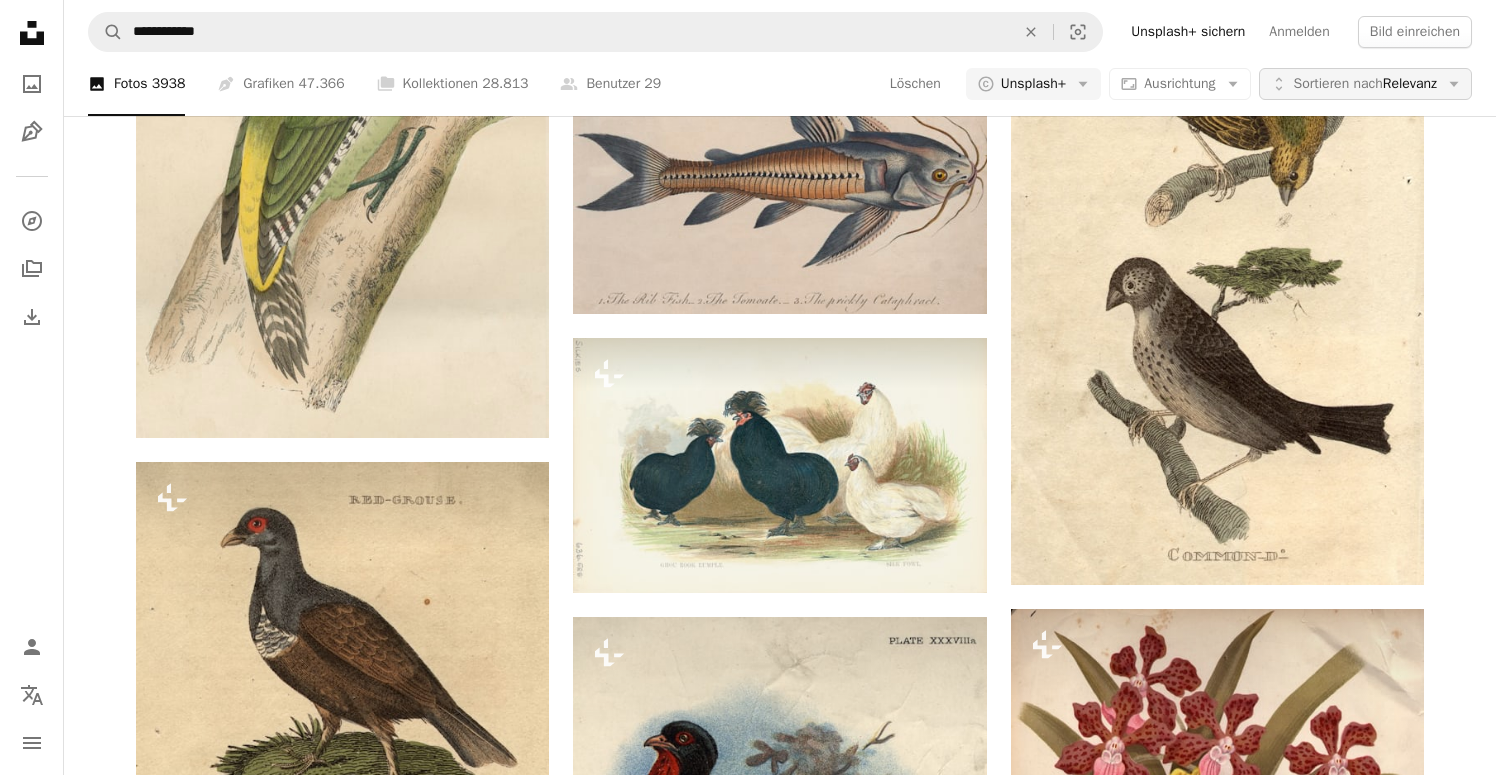 click on "Sortieren nach  Relevanz" at bounding box center [1365, 84] 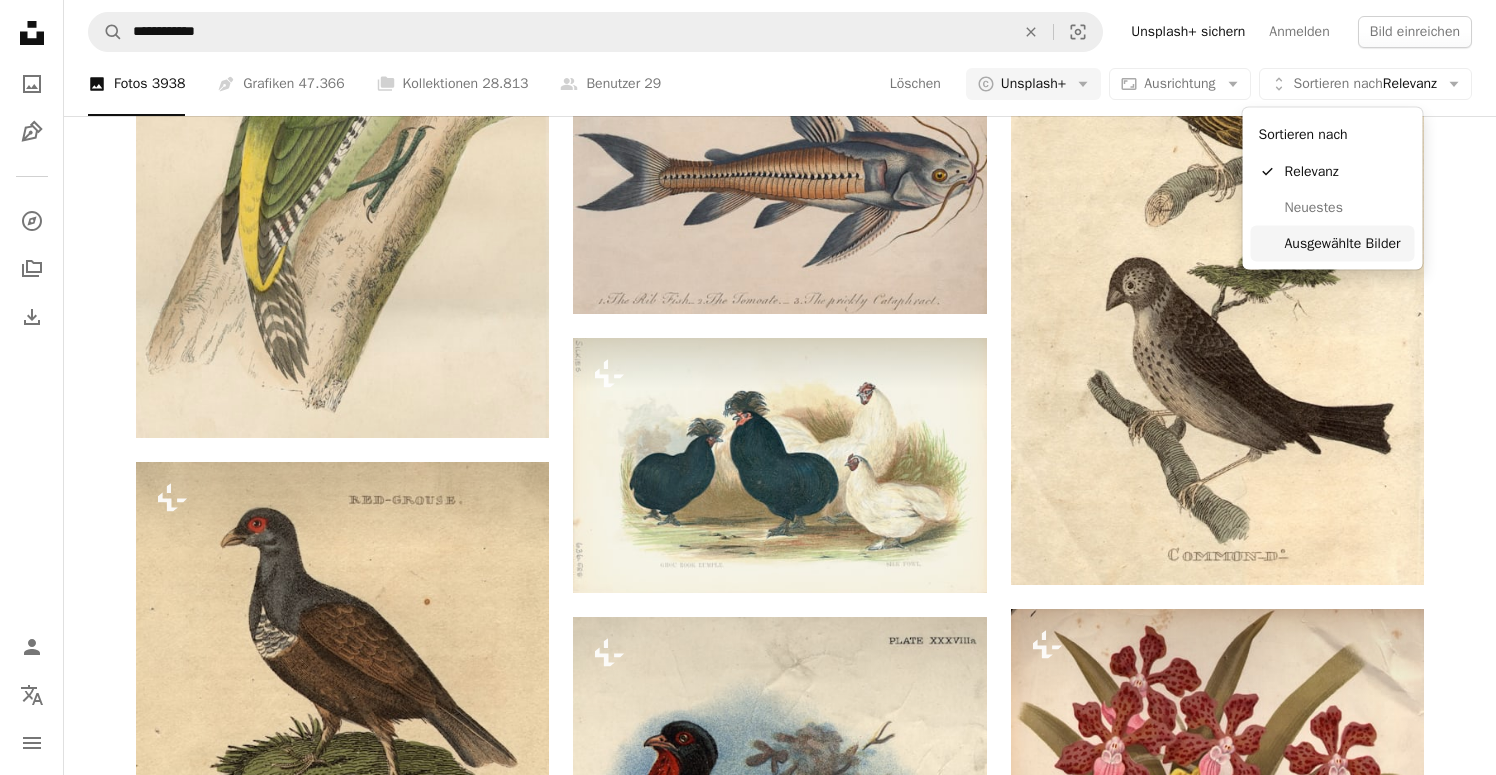 click on "Ausgewählte Bilder" at bounding box center [1346, 243] 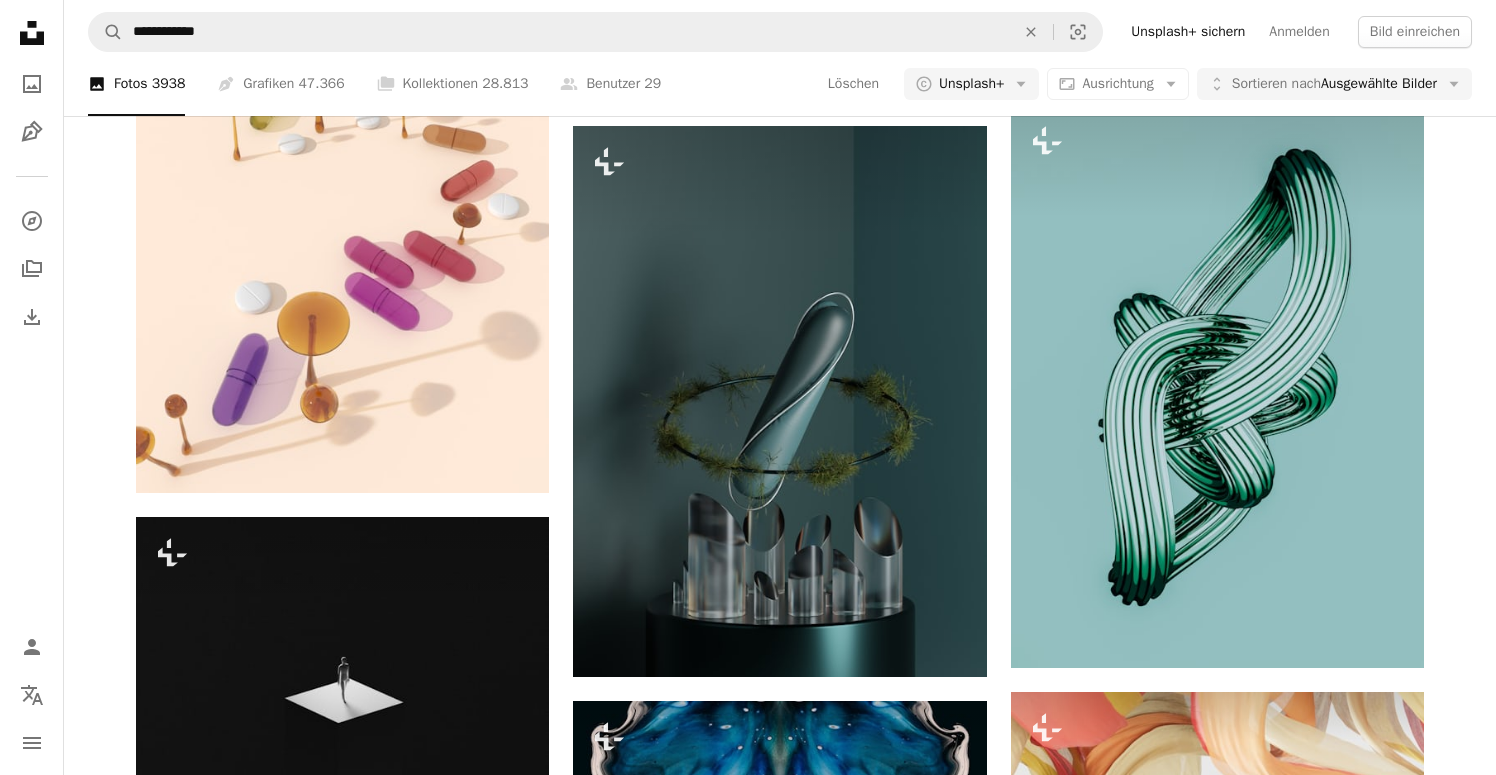 scroll, scrollTop: 13426, scrollLeft: 0, axis: vertical 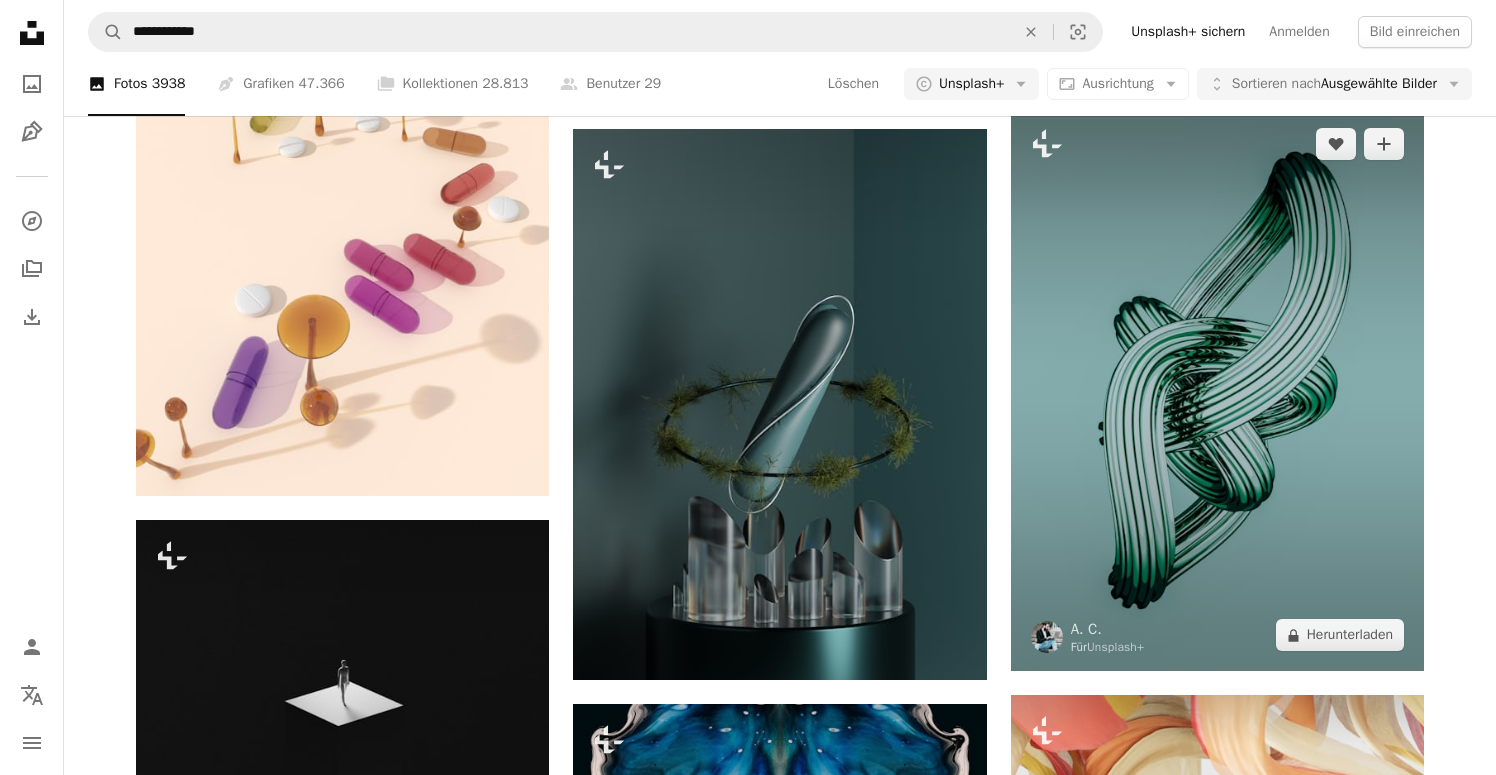 click at bounding box center (1217, 389) 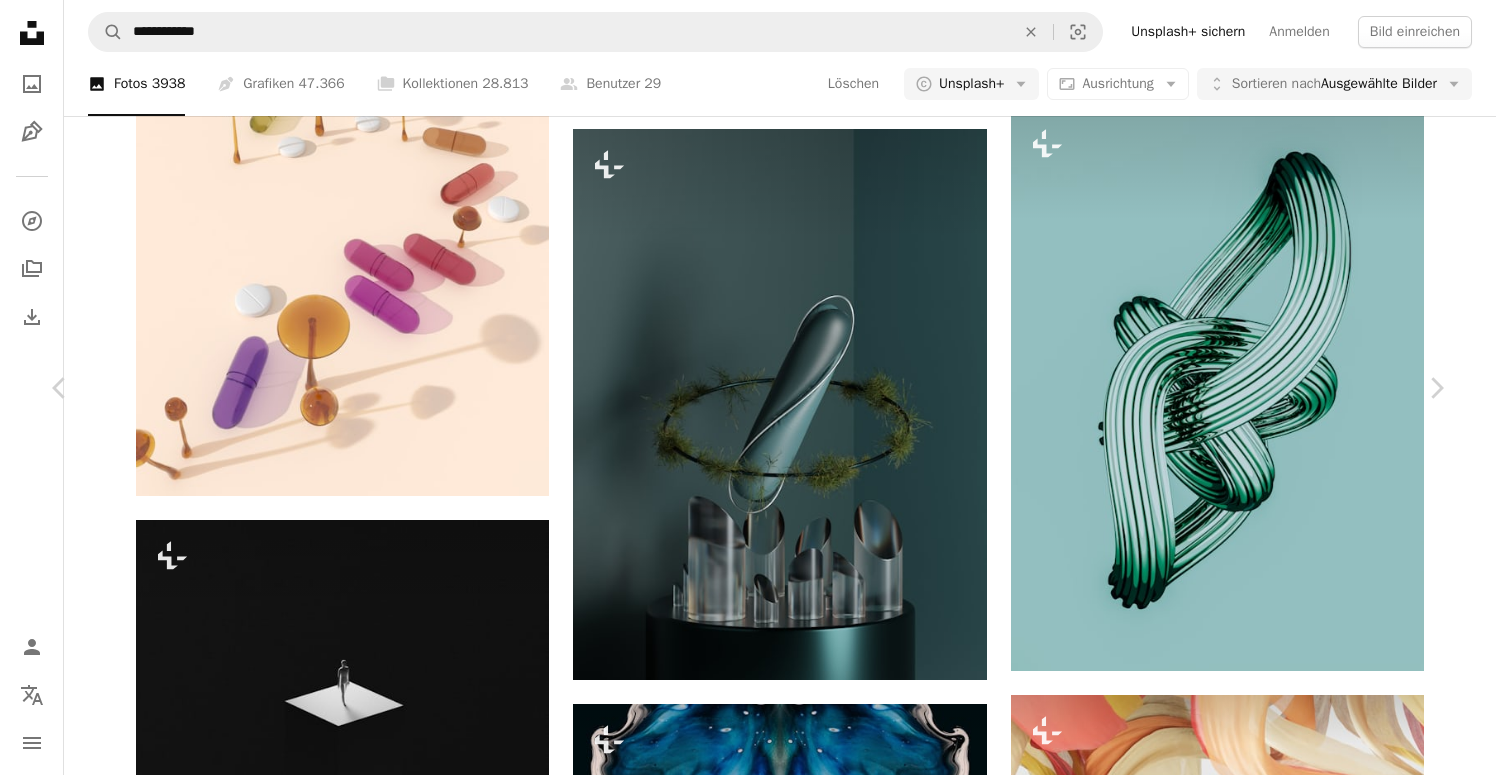 scroll, scrollTop: 2773, scrollLeft: 0, axis: vertical 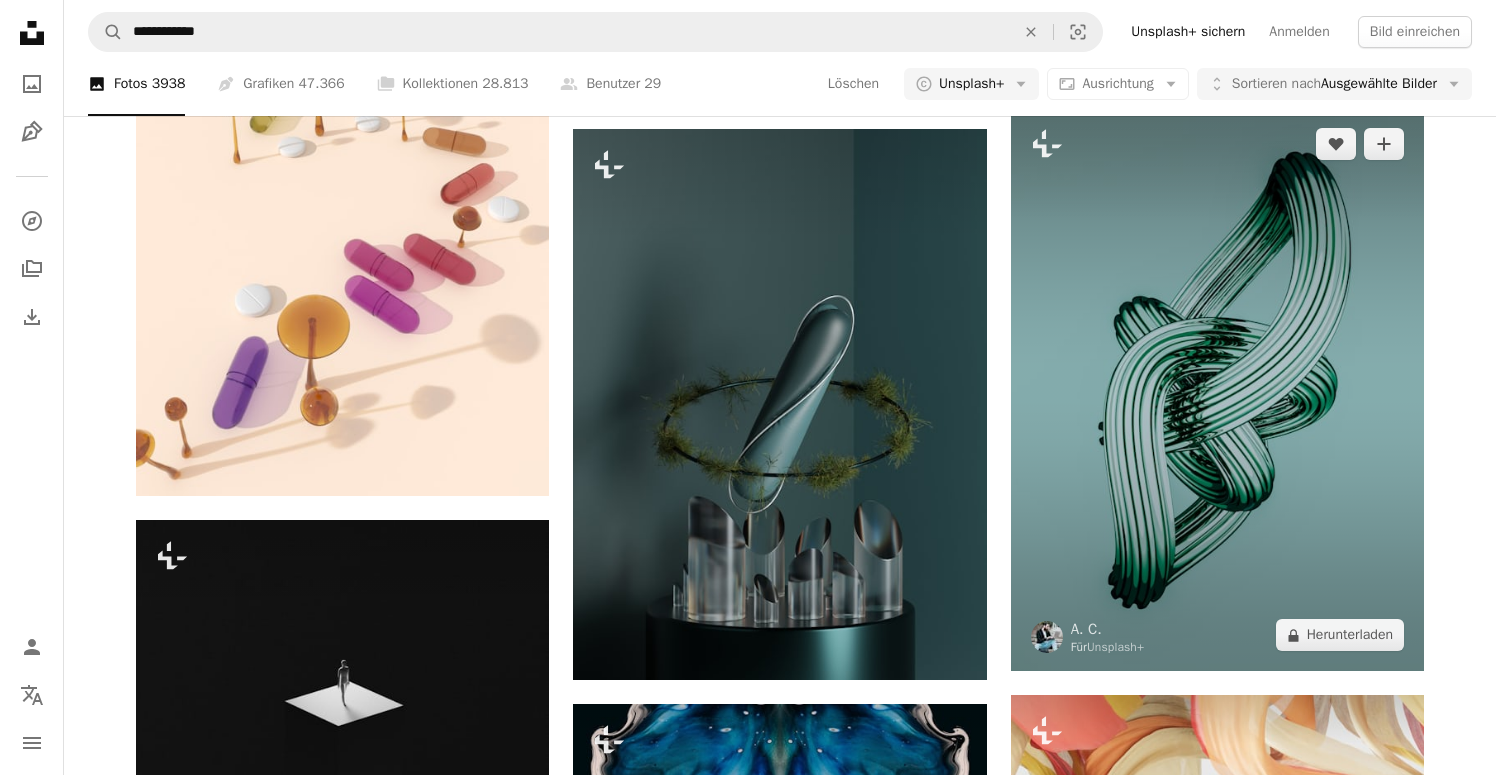 click at bounding box center (1217, 389) 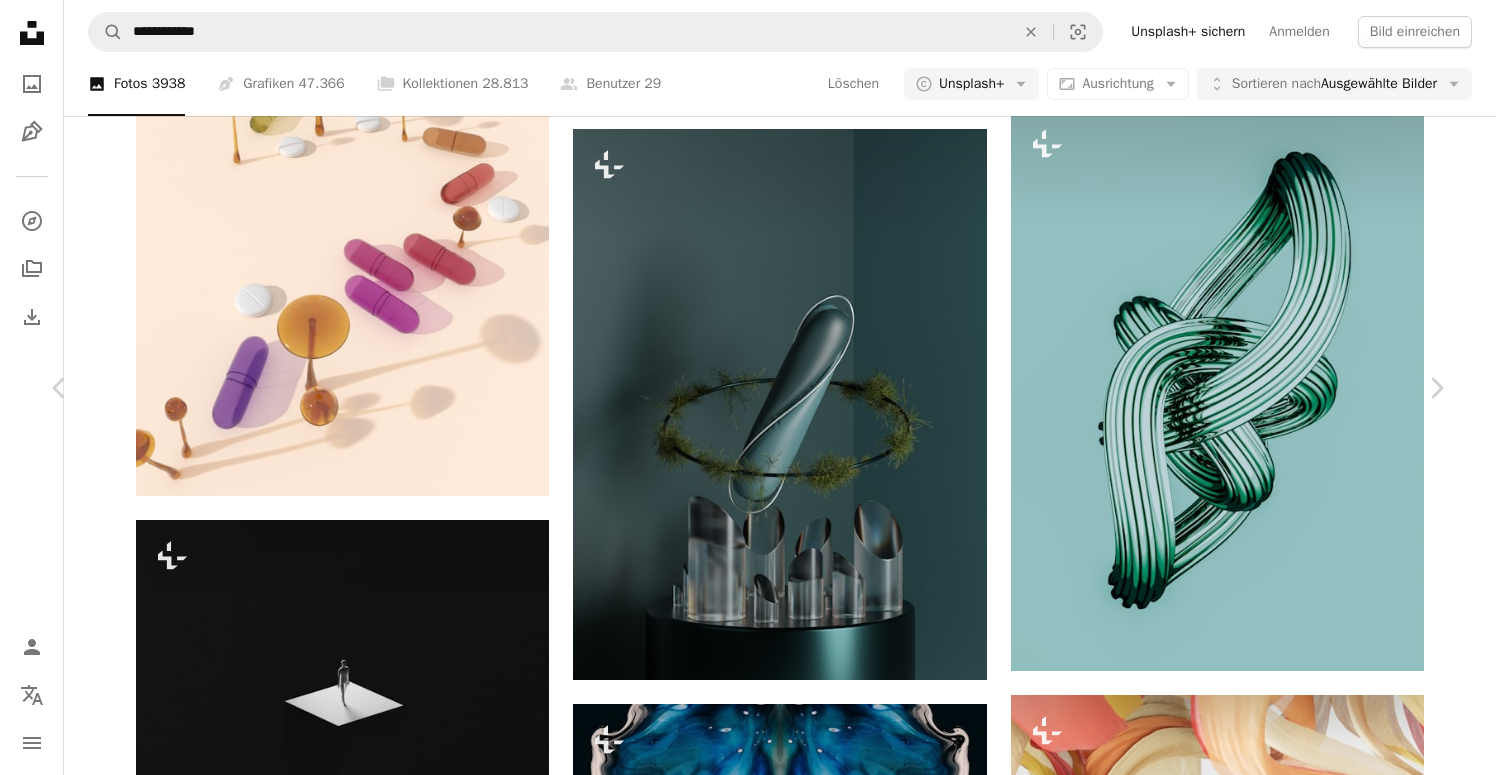 click on "An X shape" at bounding box center [20, 20] 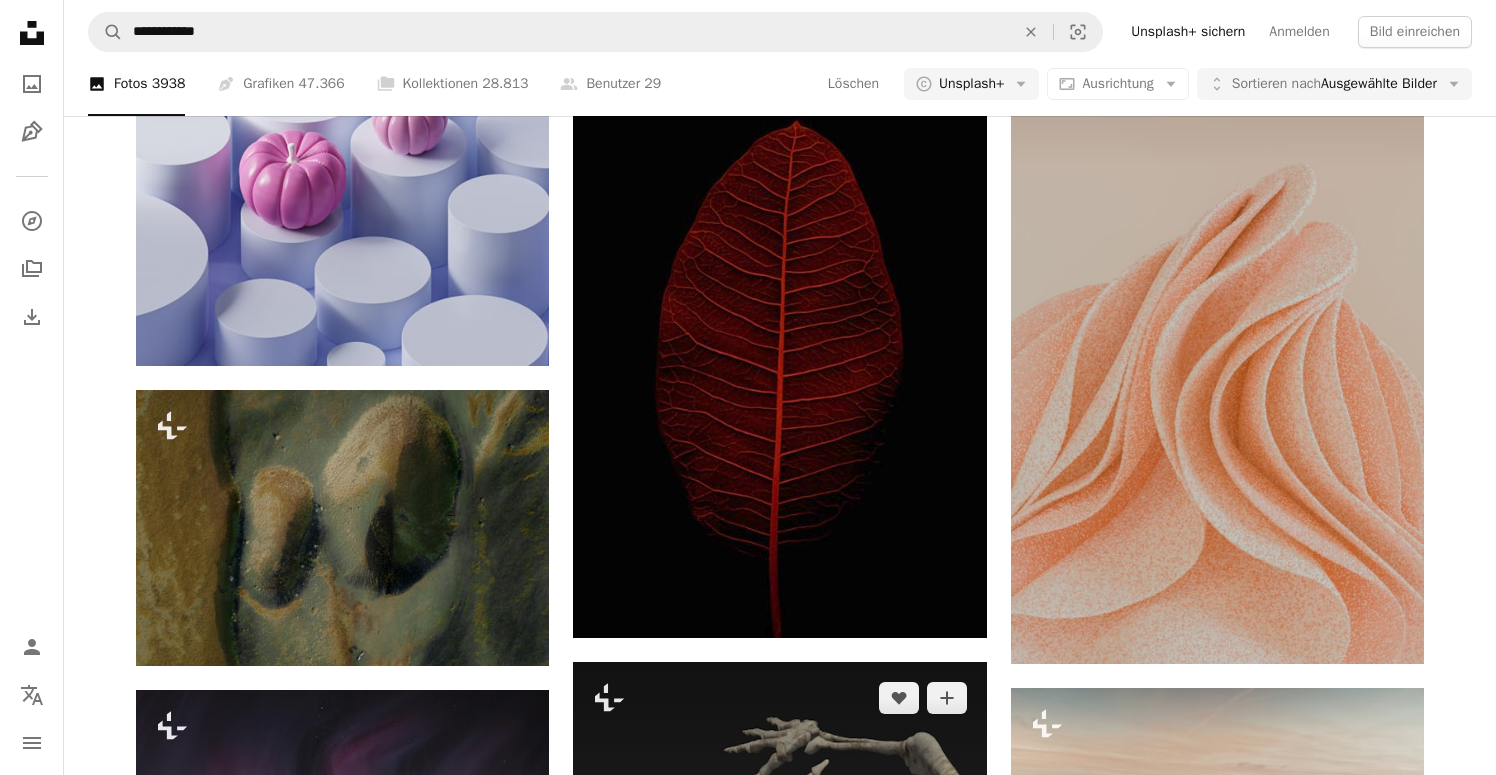 scroll, scrollTop: 16123, scrollLeft: 0, axis: vertical 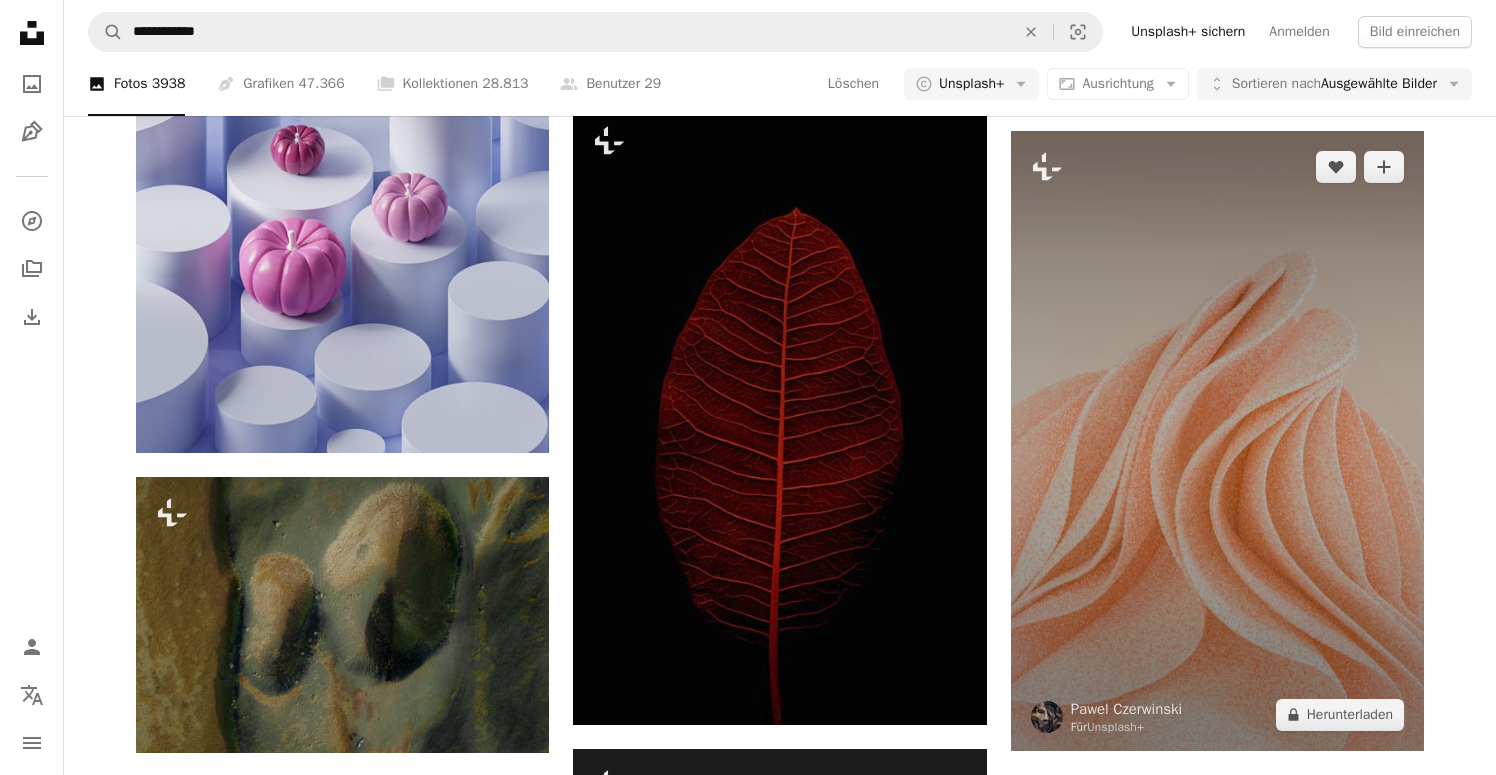 click at bounding box center [1217, 441] 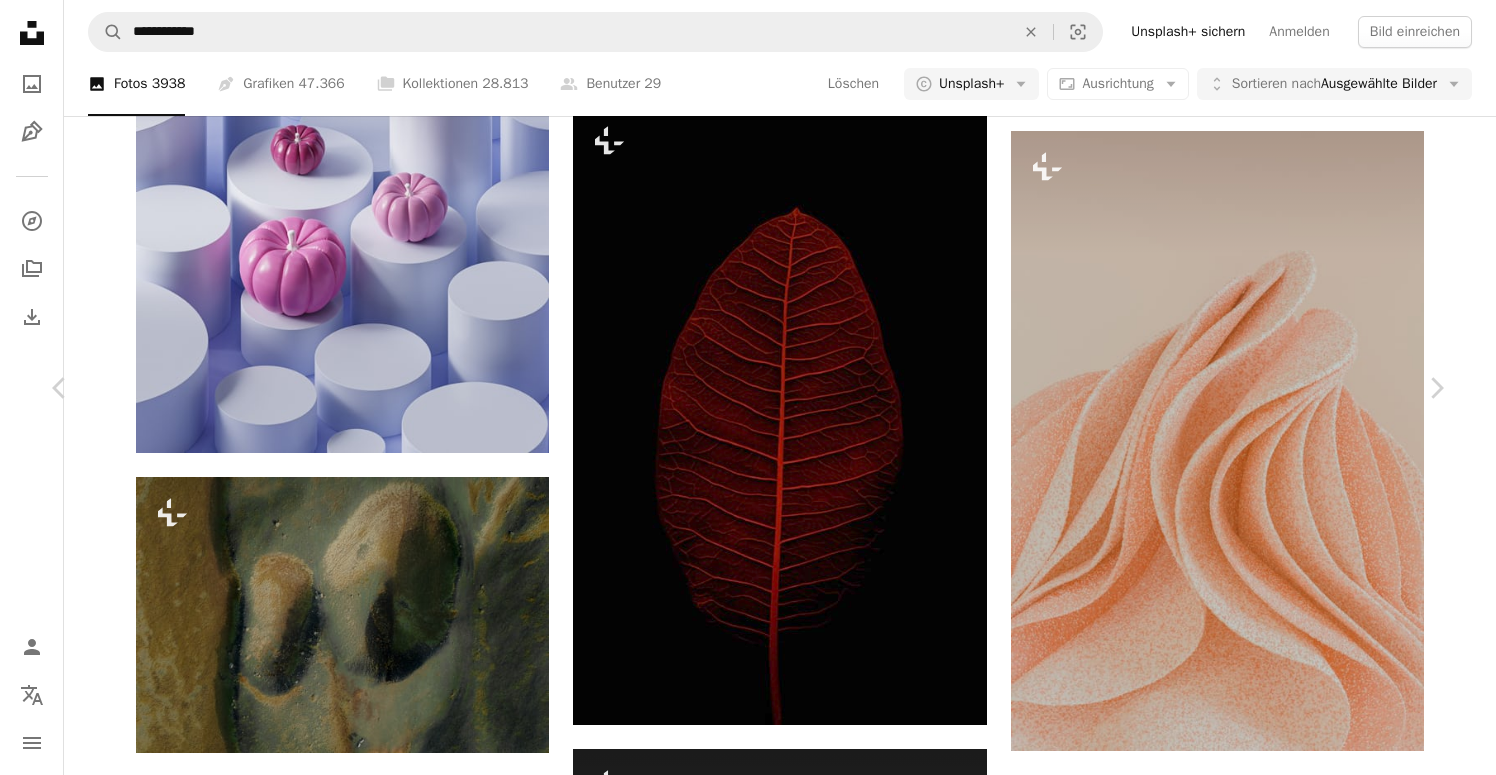 scroll, scrollTop: 5162, scrollLeft: 0, axis: vertical 